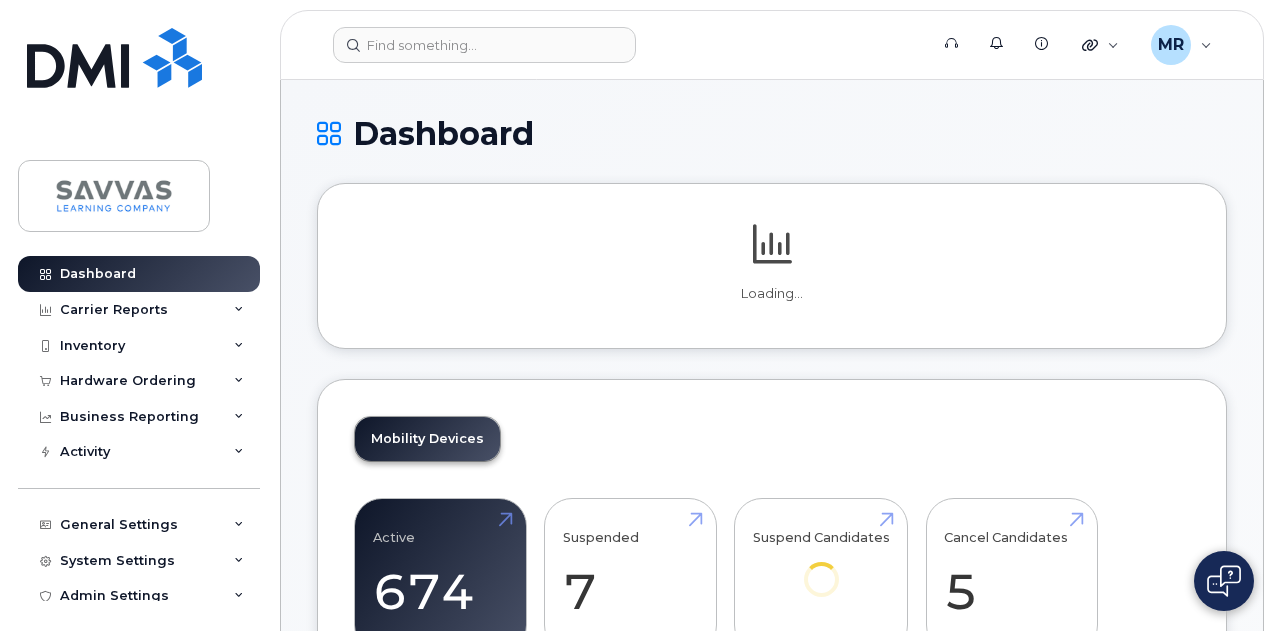 scroll, scrollTop: 0, scrollLeft: 0, axis: both 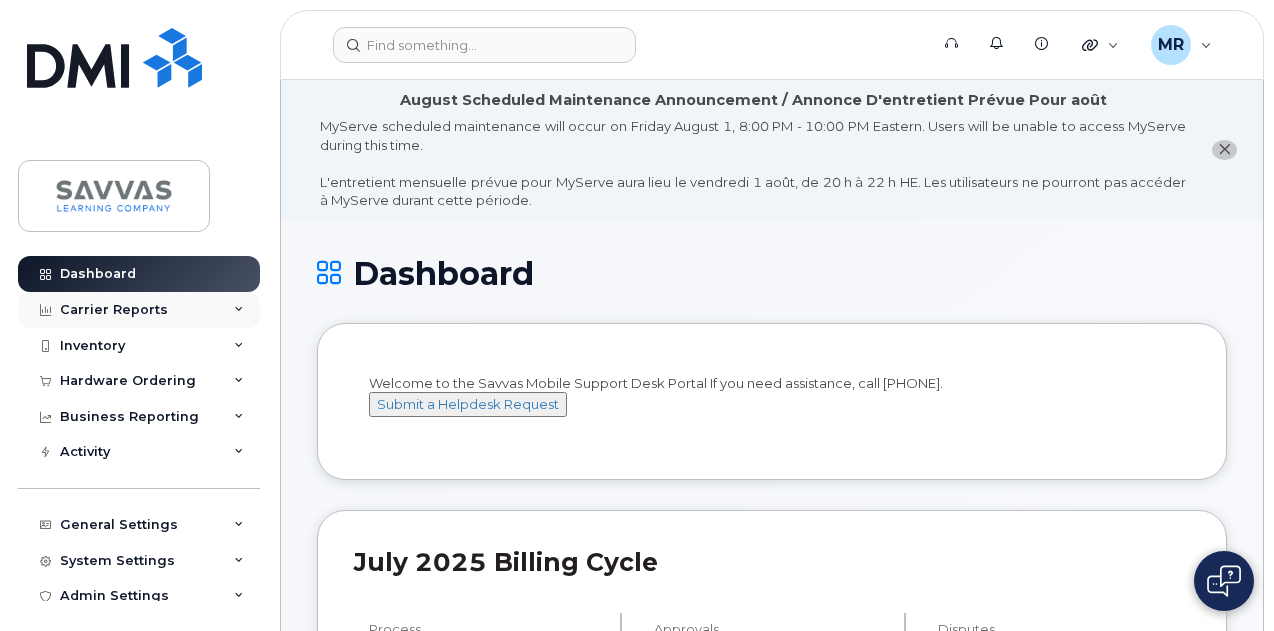 click on "Carrier Reports" at bounding box center [114, 310] 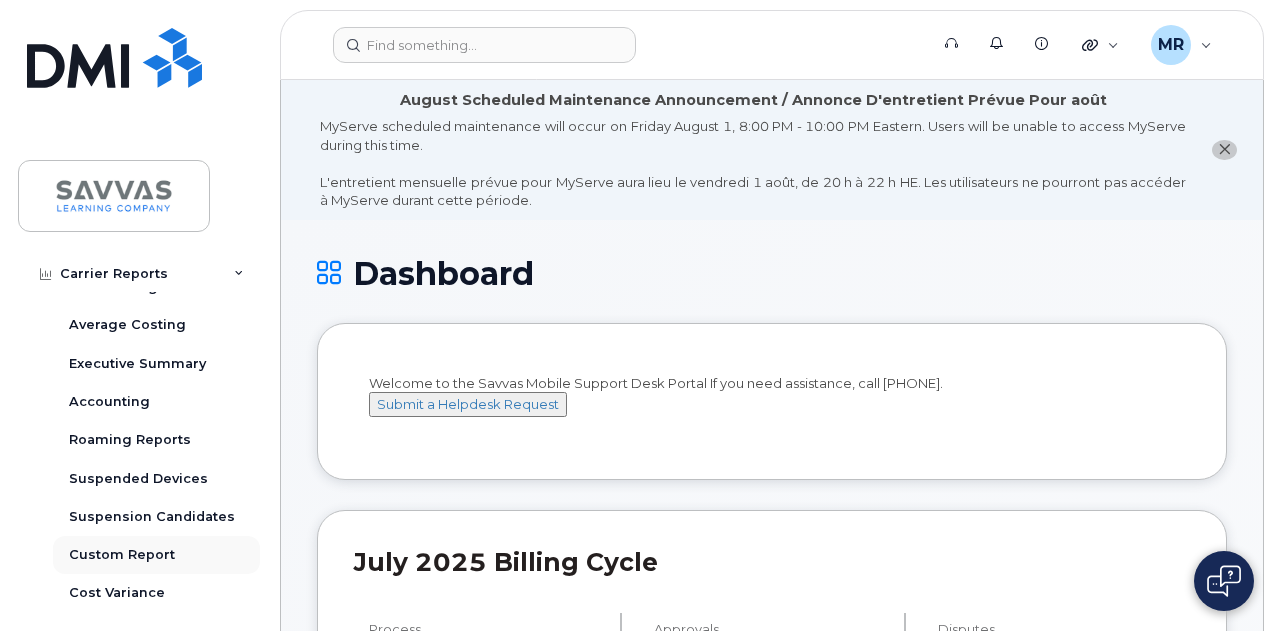 scroll, scrollTop: 300, scrollLeft: 0, axis: vertical 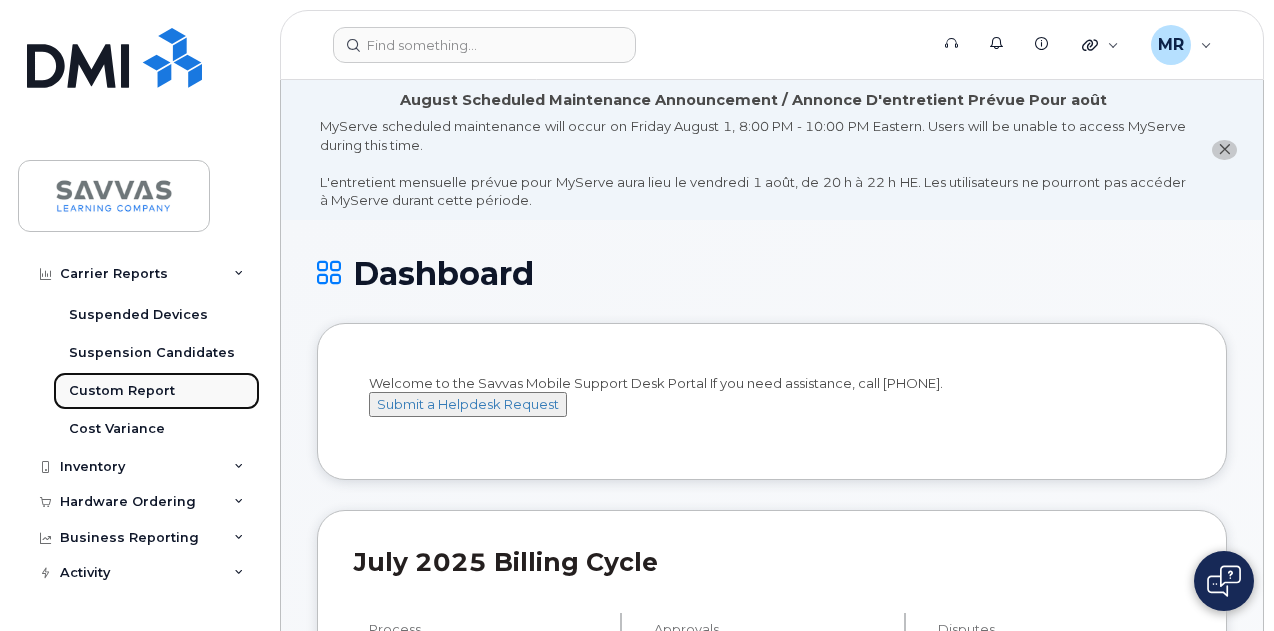 click on "Custom Report" at bounding box center [122, 391] 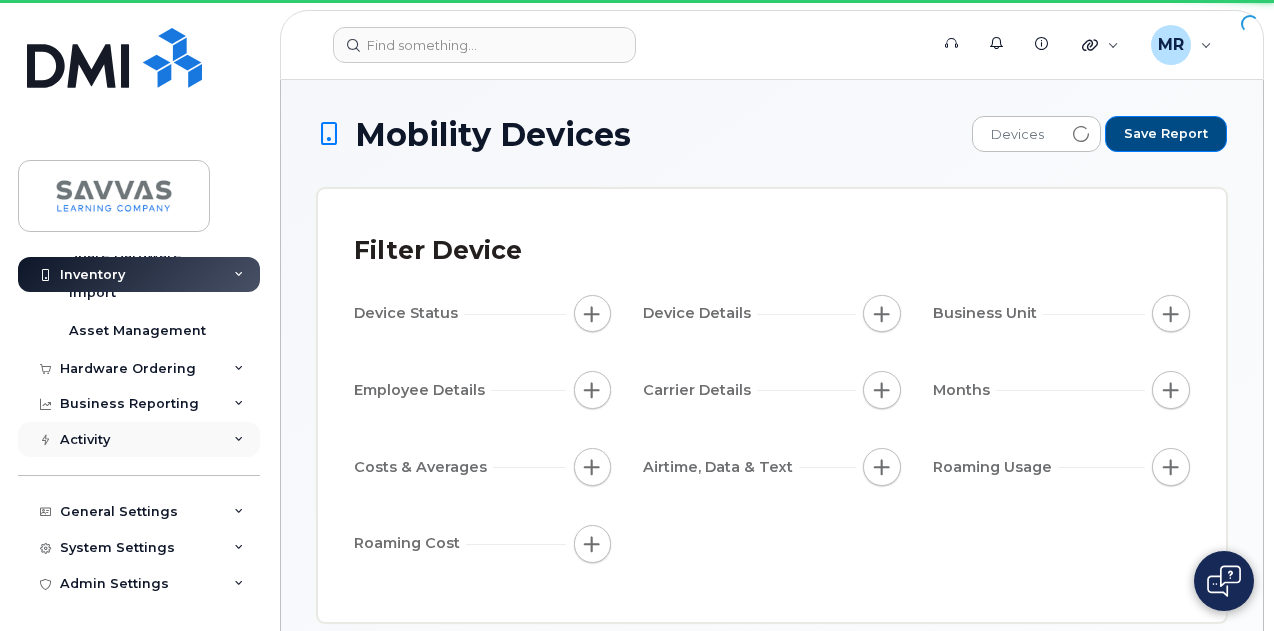 scroll, scrollTop: 203, scrollLeft: 0, axis: vertical 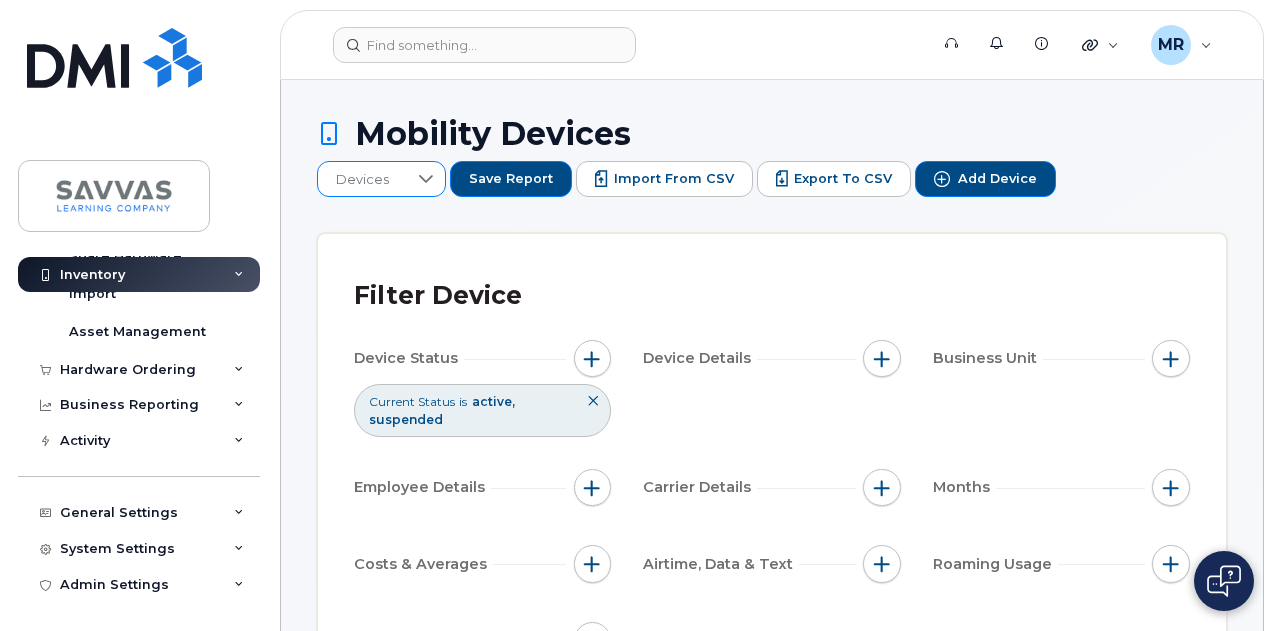click at bounding box center [426, 179] 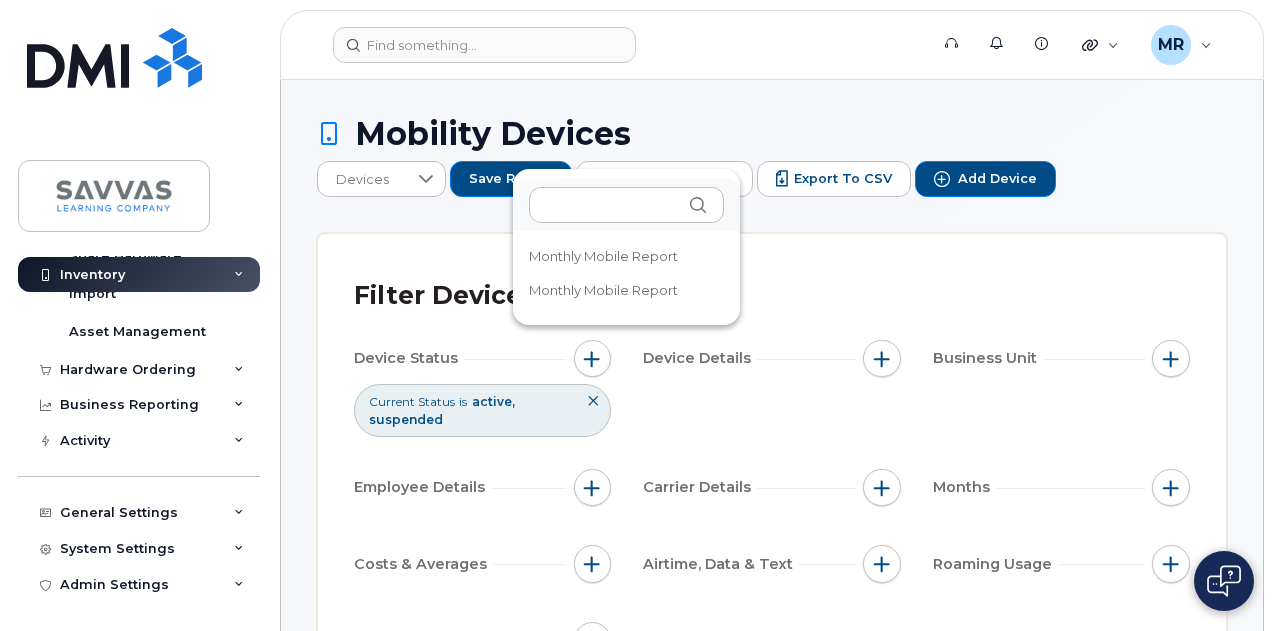 click on "Monthly Mobile Report" 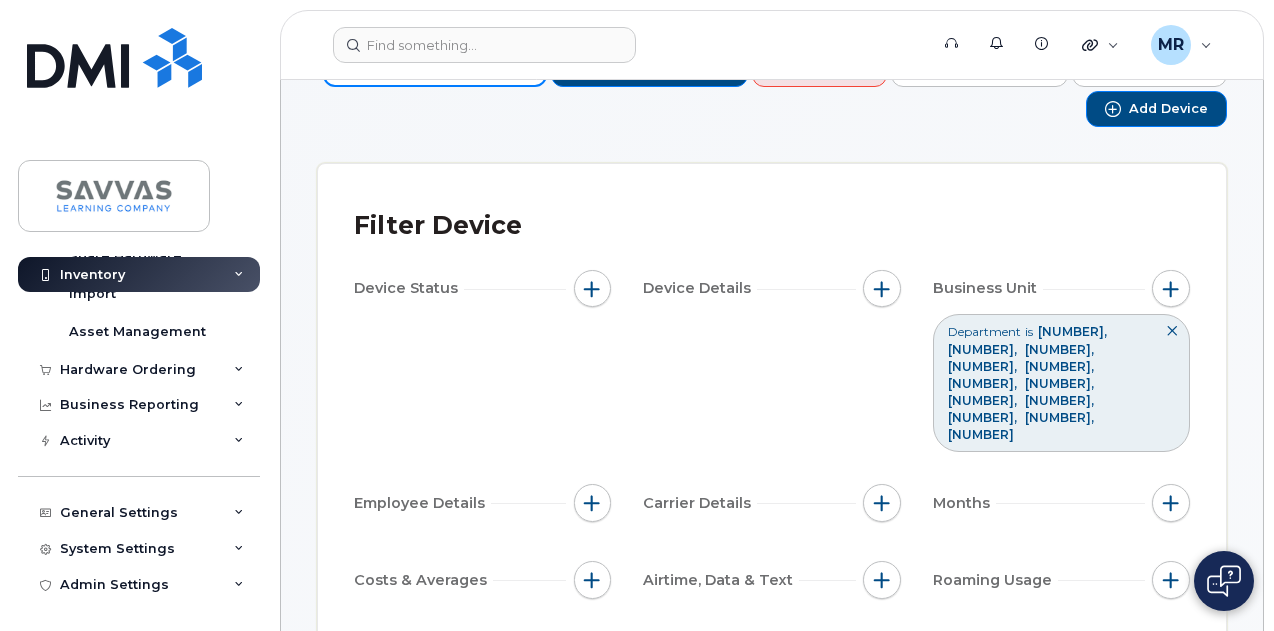 scroll, scrollTop: 0, scrollLeft: 0, axis: both 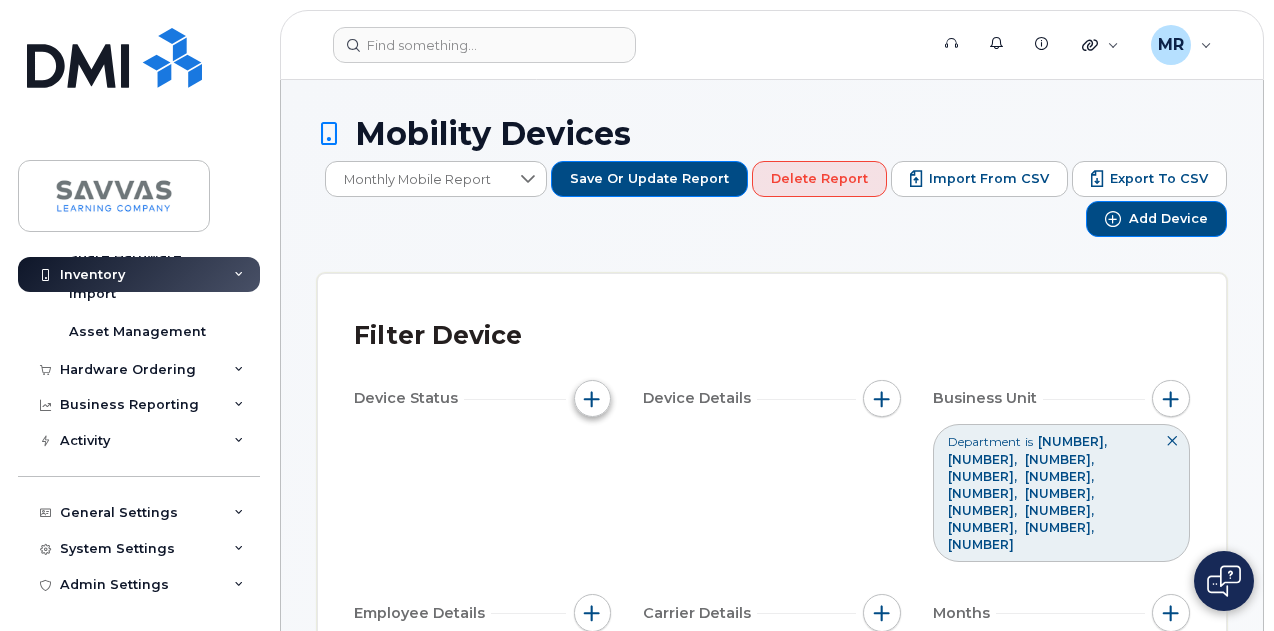 click at bounding box center [593, 399] 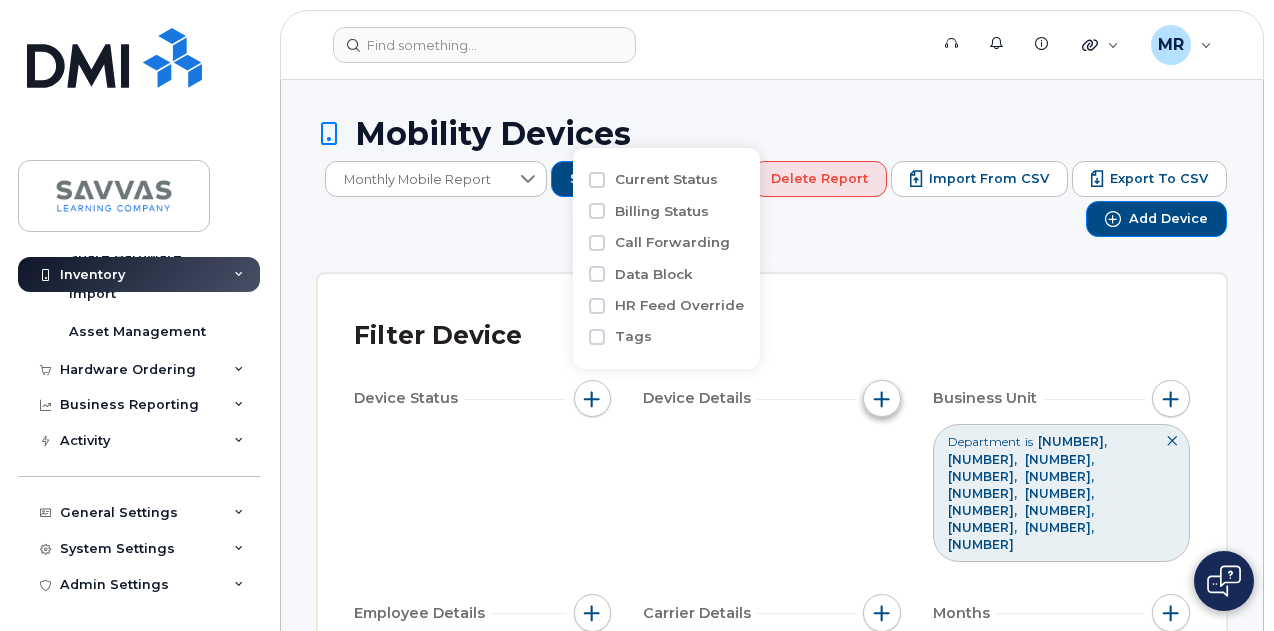 click 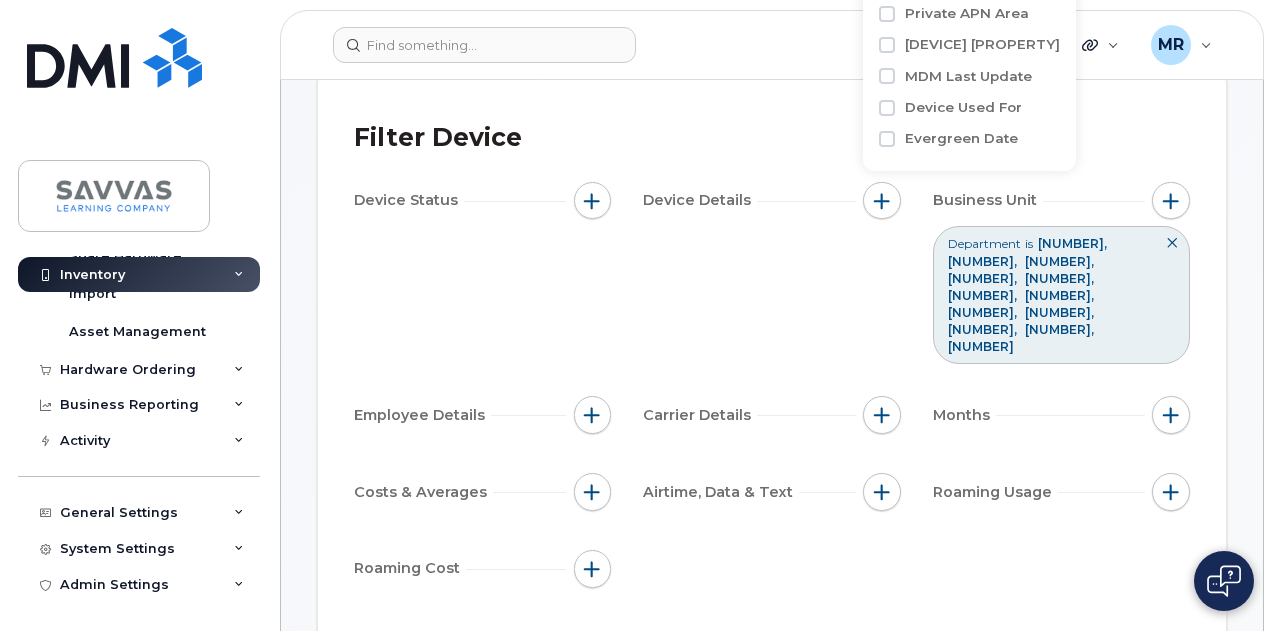 scroll, scrollTop: 200, scrollLeft: 0, axis: vertical 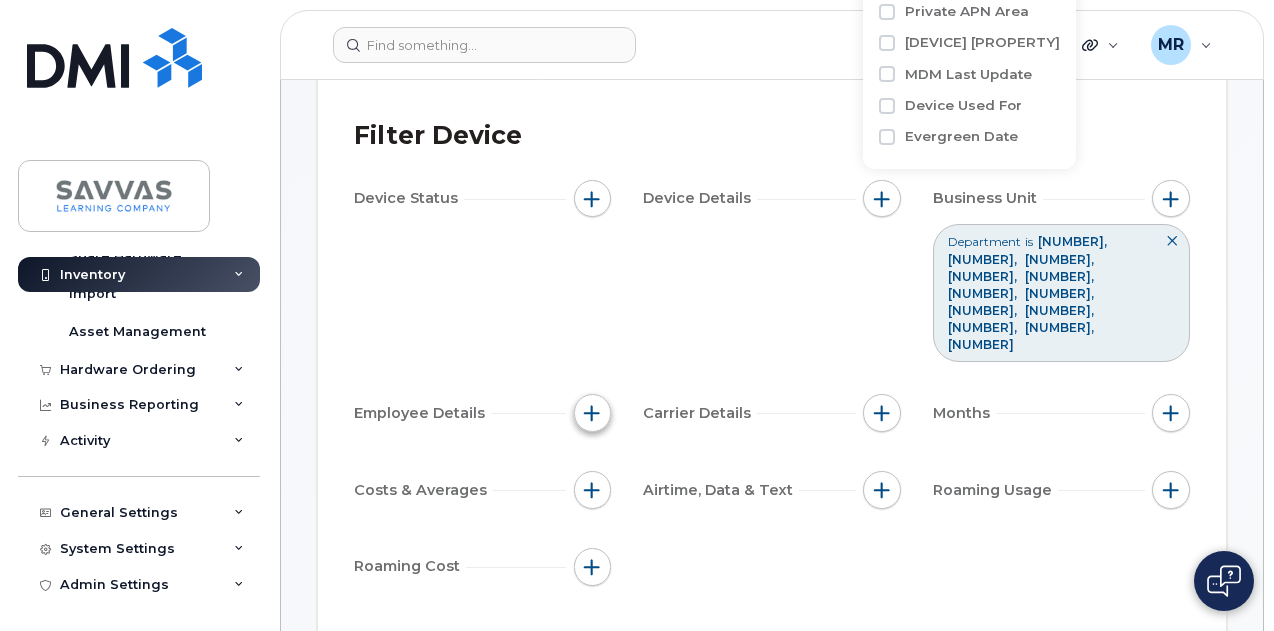 click 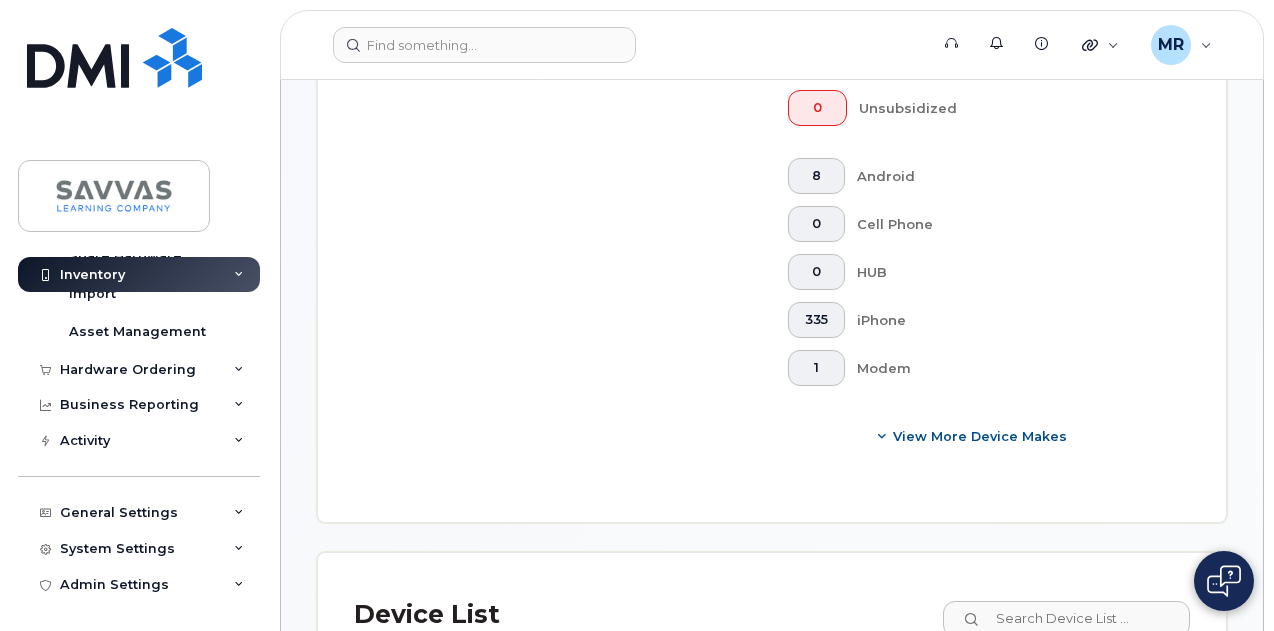 scroll, scrollTop: 1100, scrollLeft: 0, axis: vertical 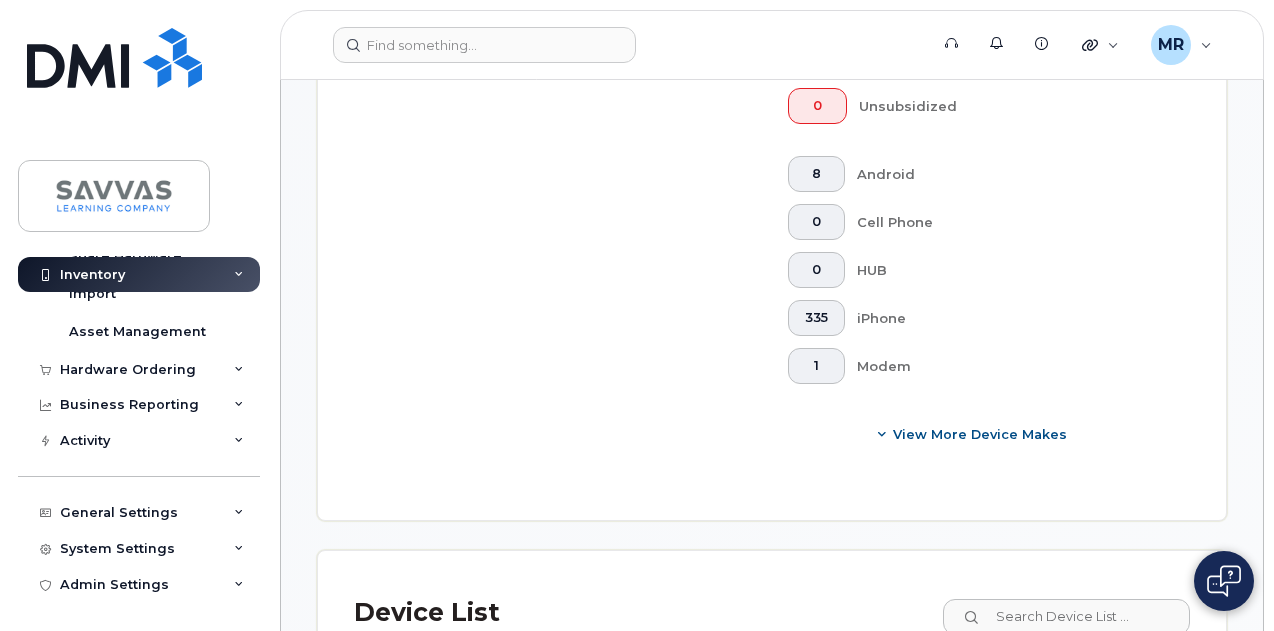 click on "Select Columns" 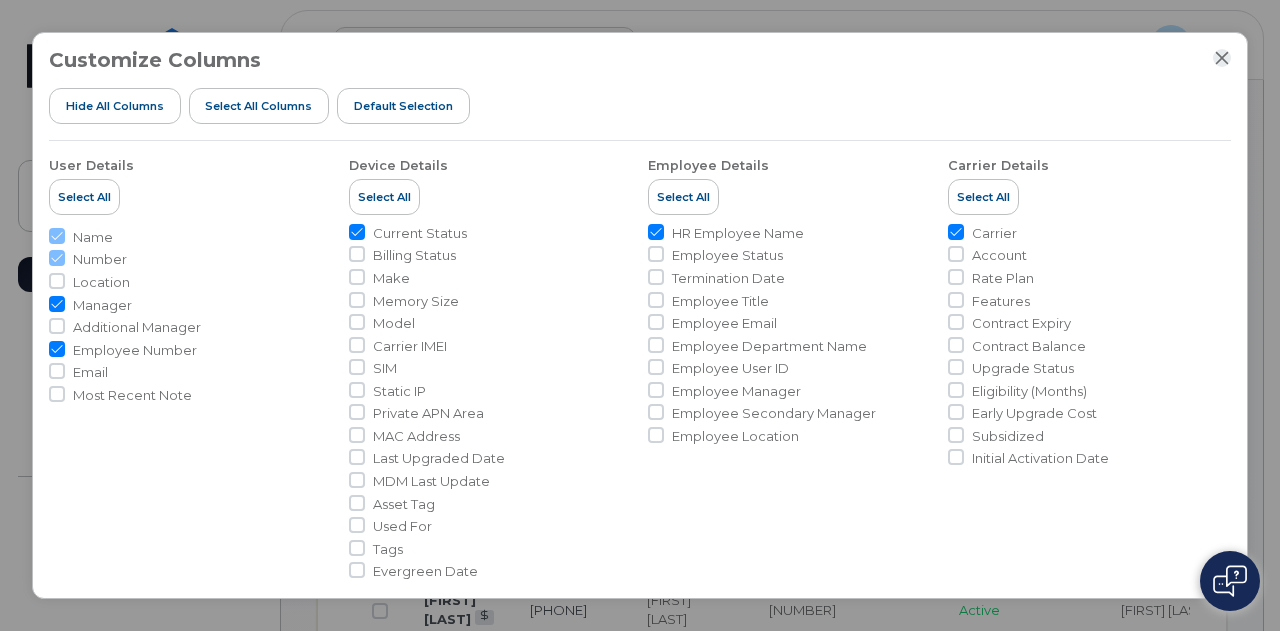 click 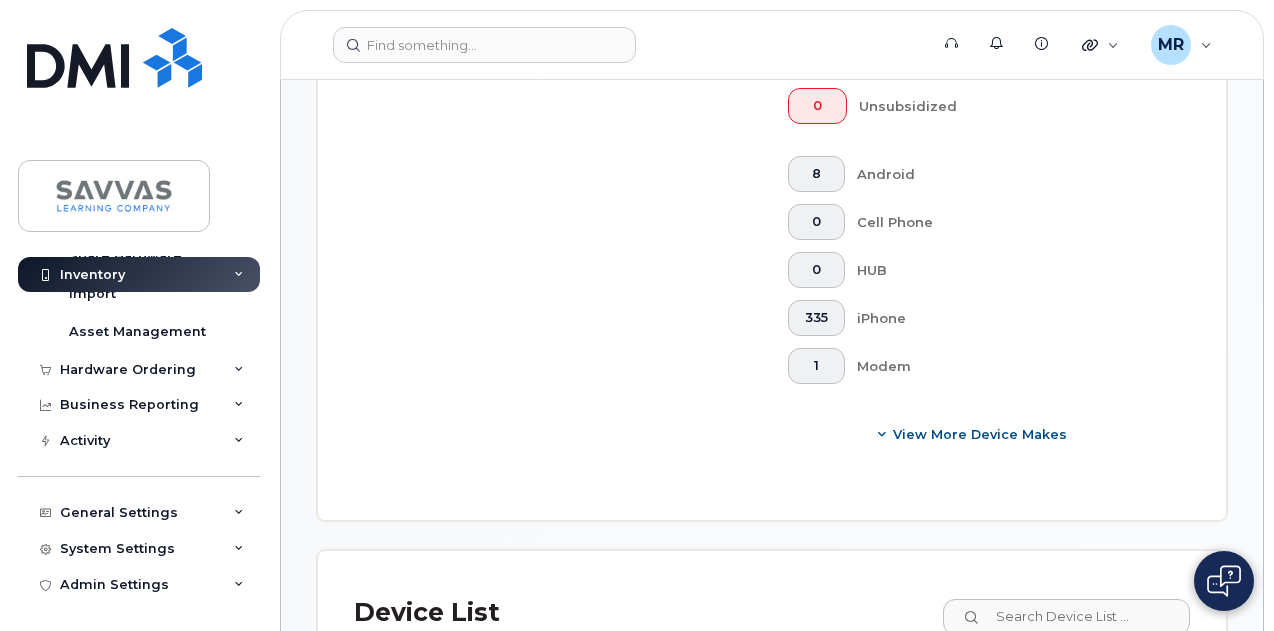 click on "Export" 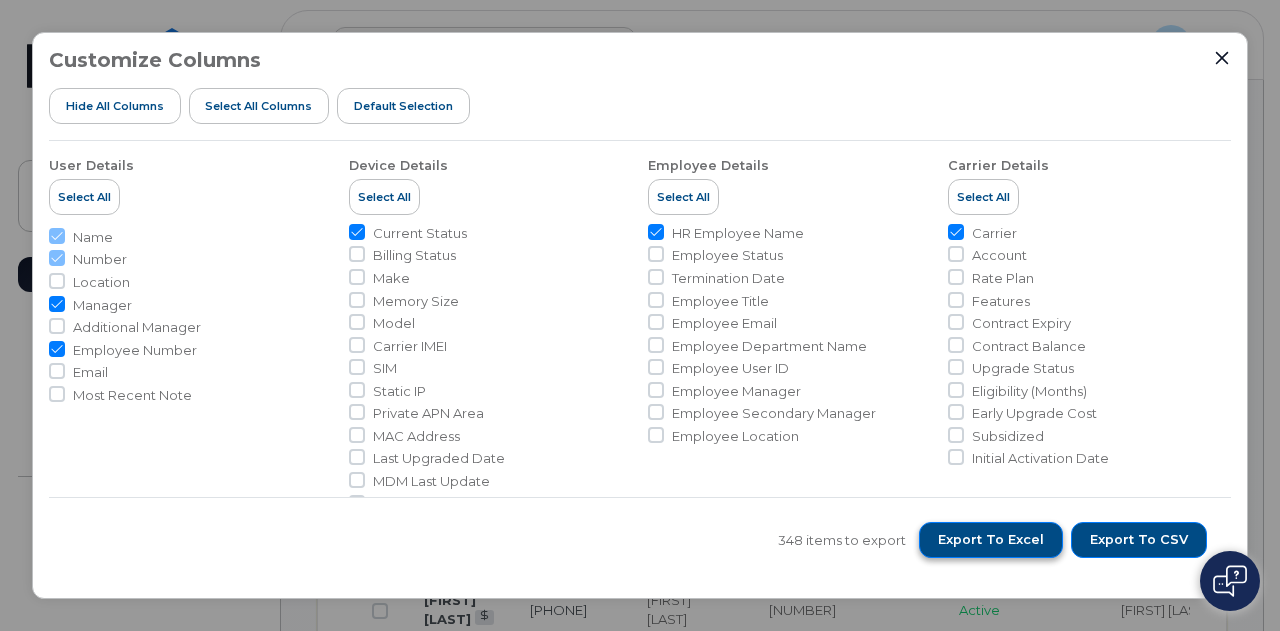 click on "Export to Excel" 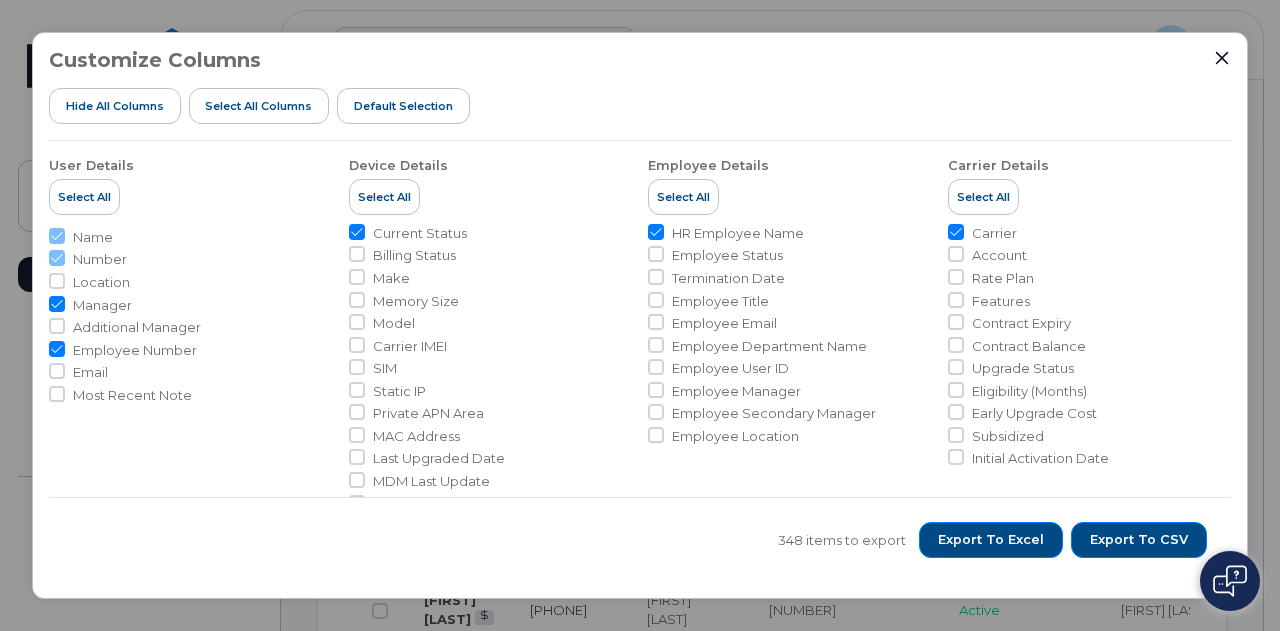 drag, startPoint x: 1222, startPoint y: 61, endPoint x: 1052, endPoint y: 1, distance: 180.27756 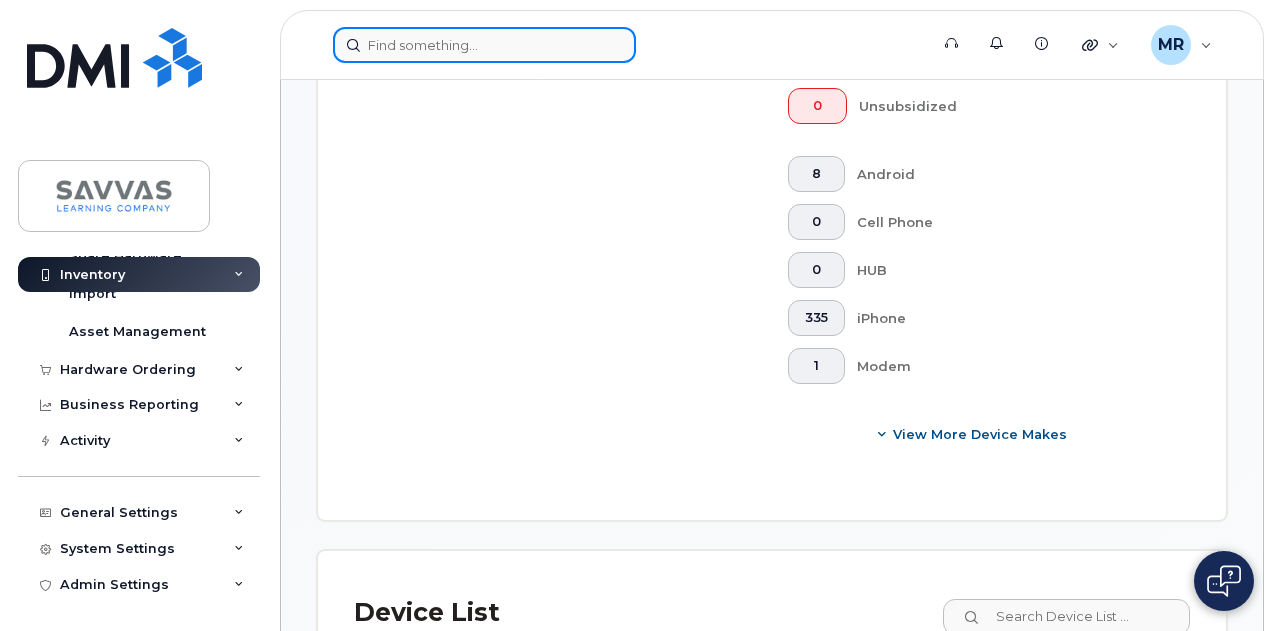 click at bounding box center [484, 45] 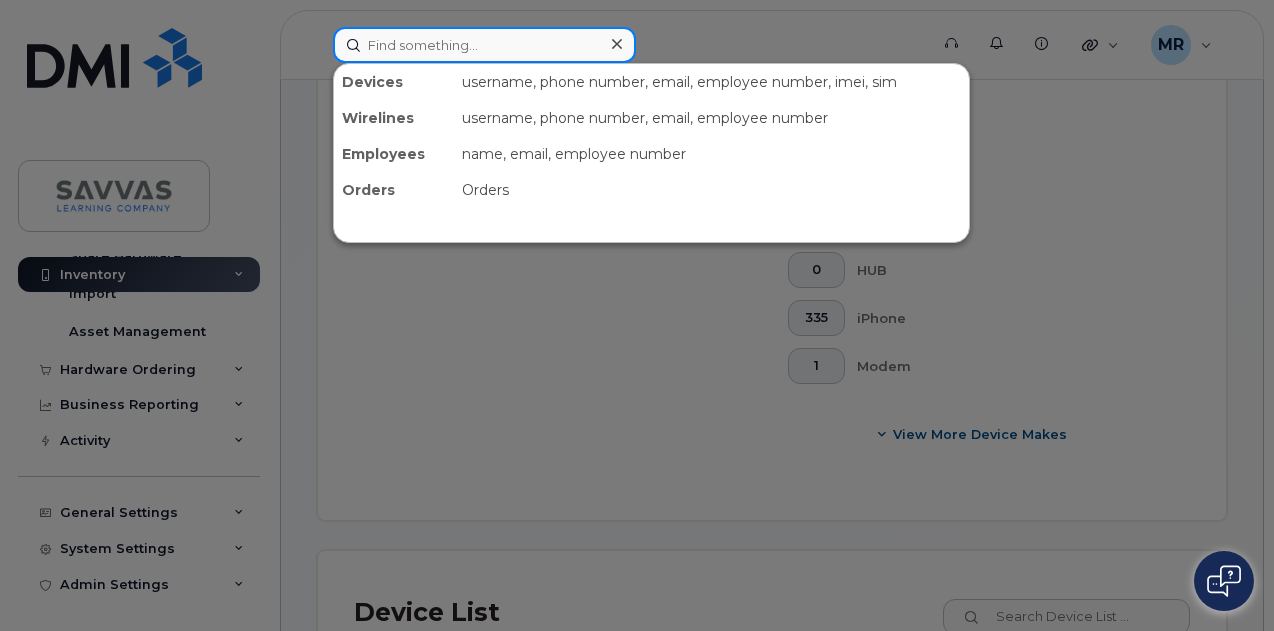 paste on "856-449-6611" 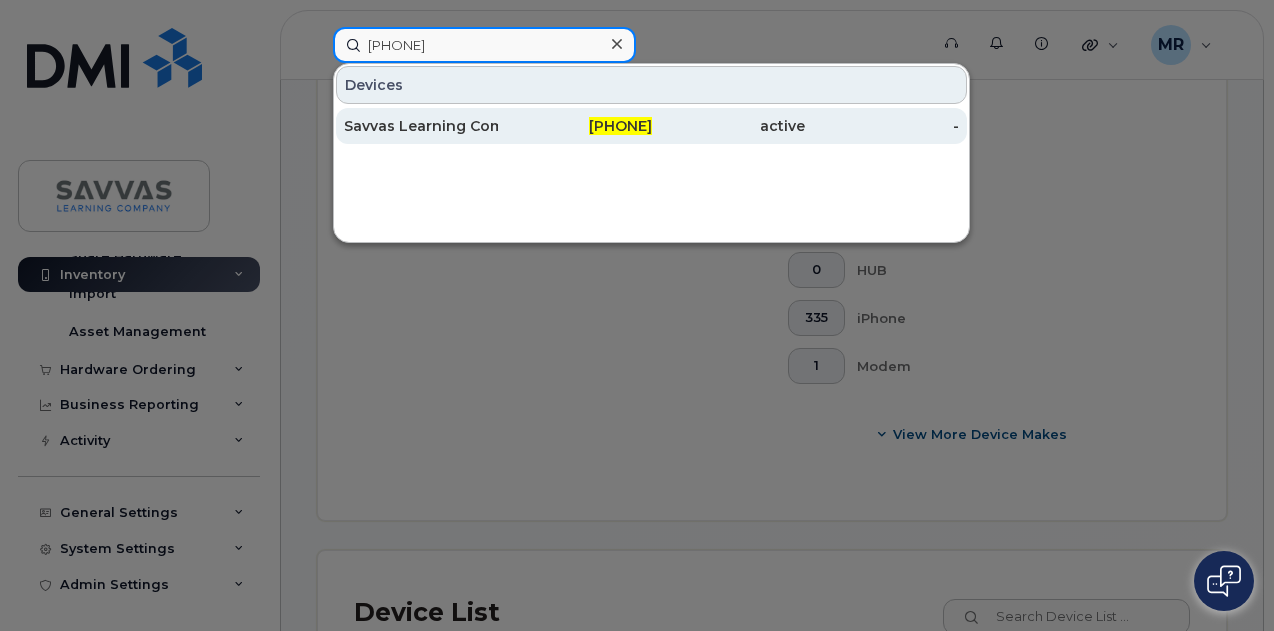type on "856-449-6611" 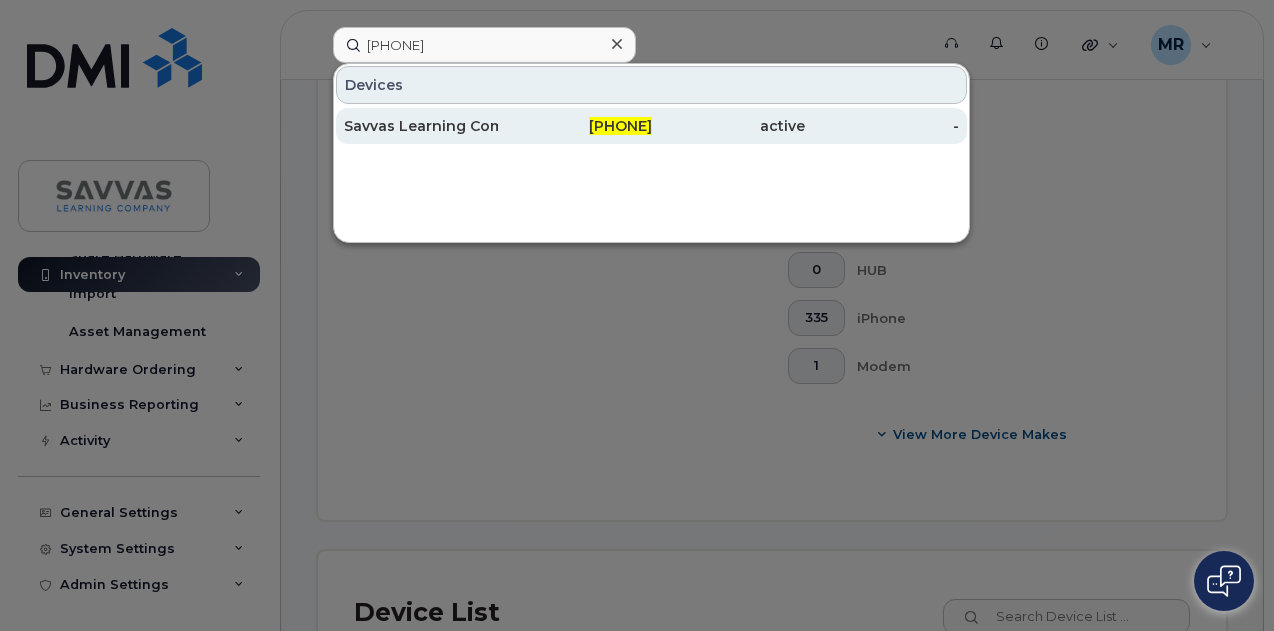 click on "Savvas Learning Company" at bounding box center [421, 126] 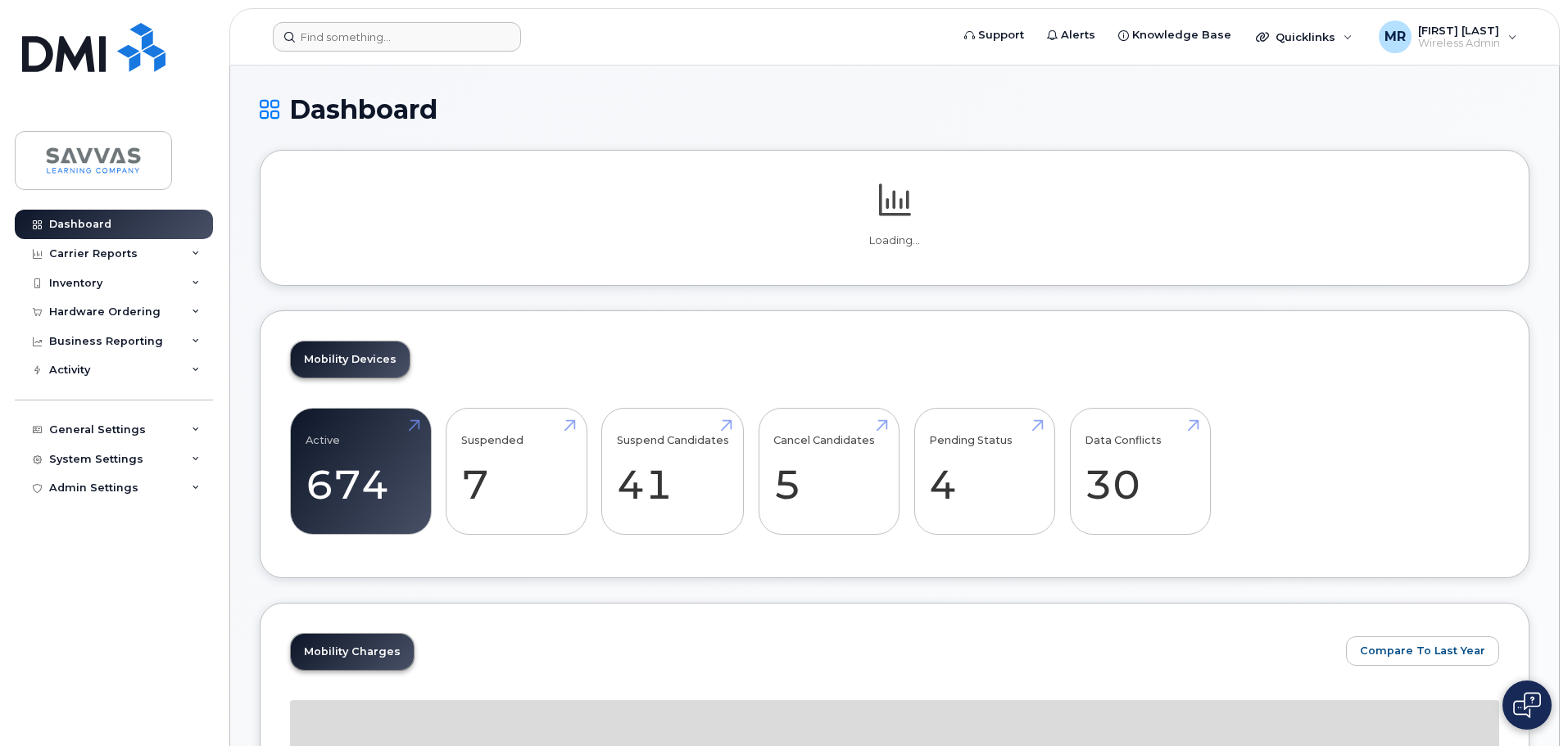 scroll, scrollTop: 0, scrollLeft: 0, axis: both 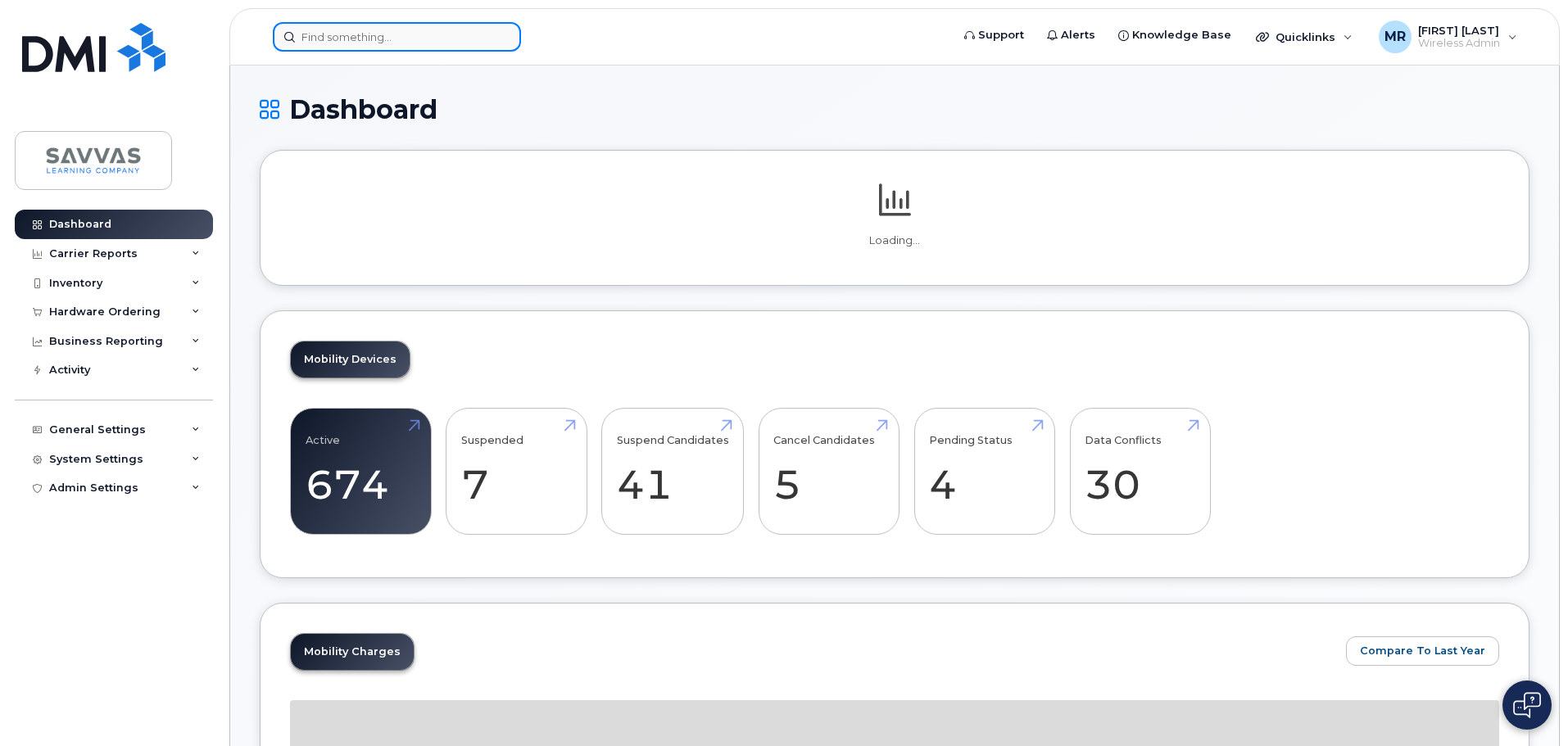 click at bounding box center [397, 37] 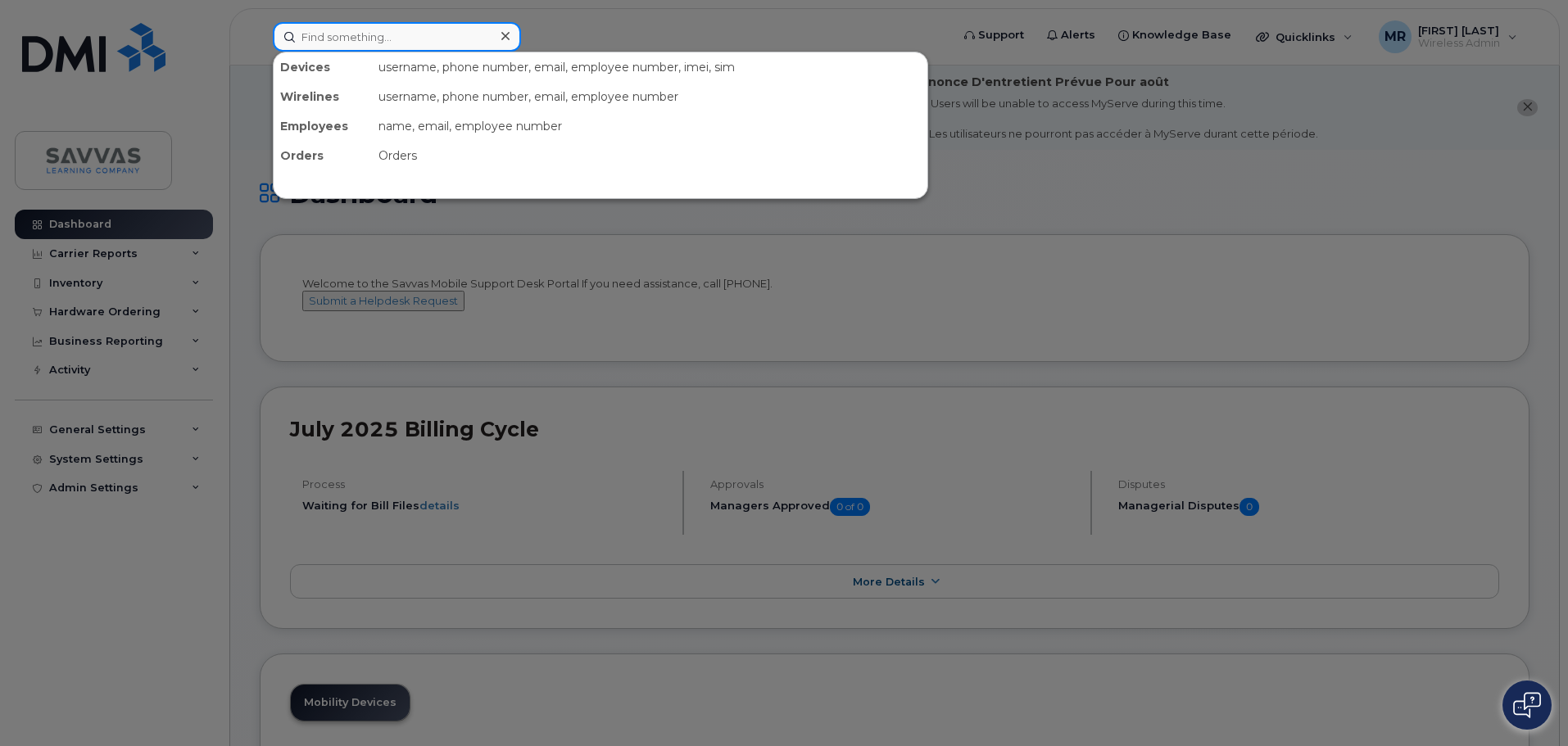 paste on "205-615-0069" 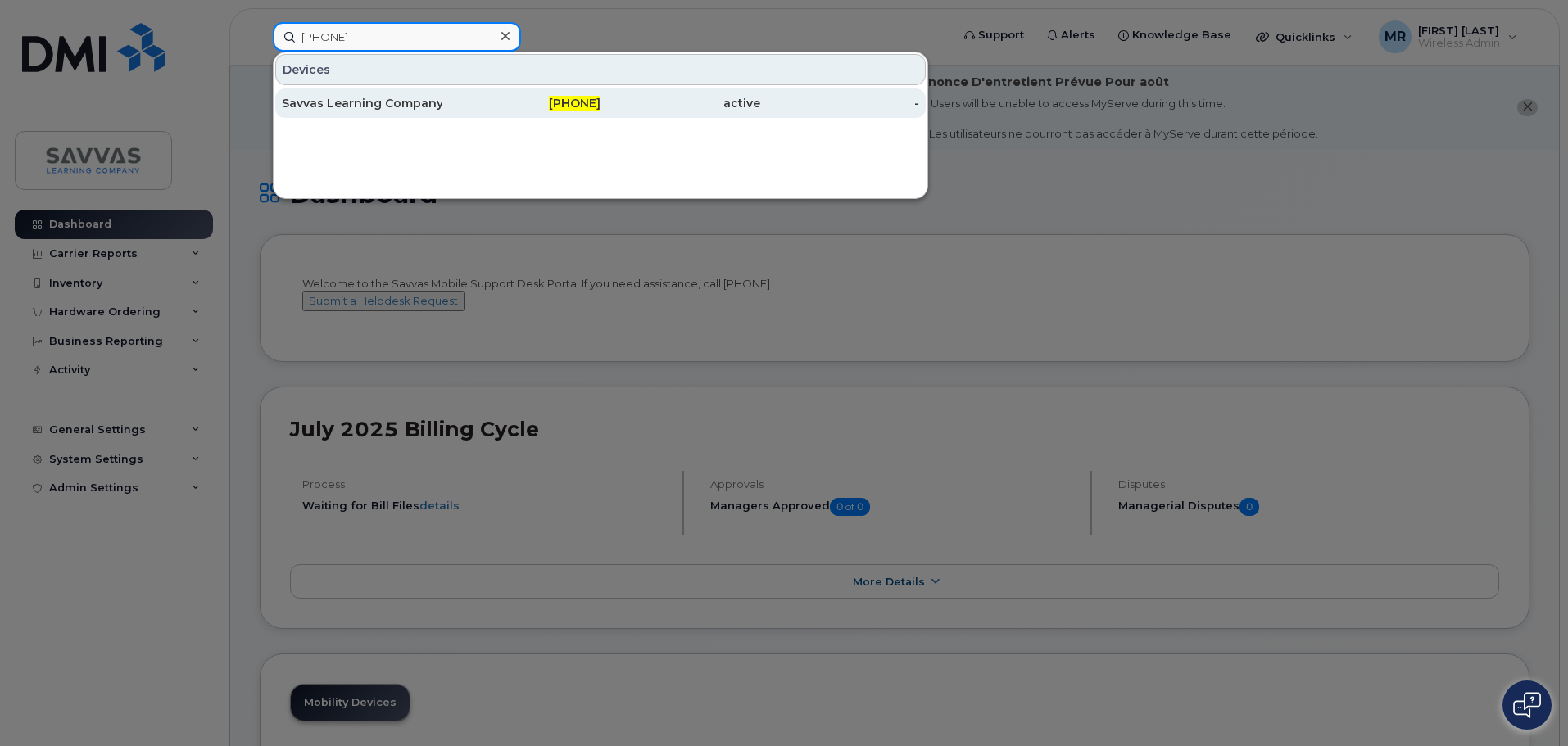 type on "205-615-0069" 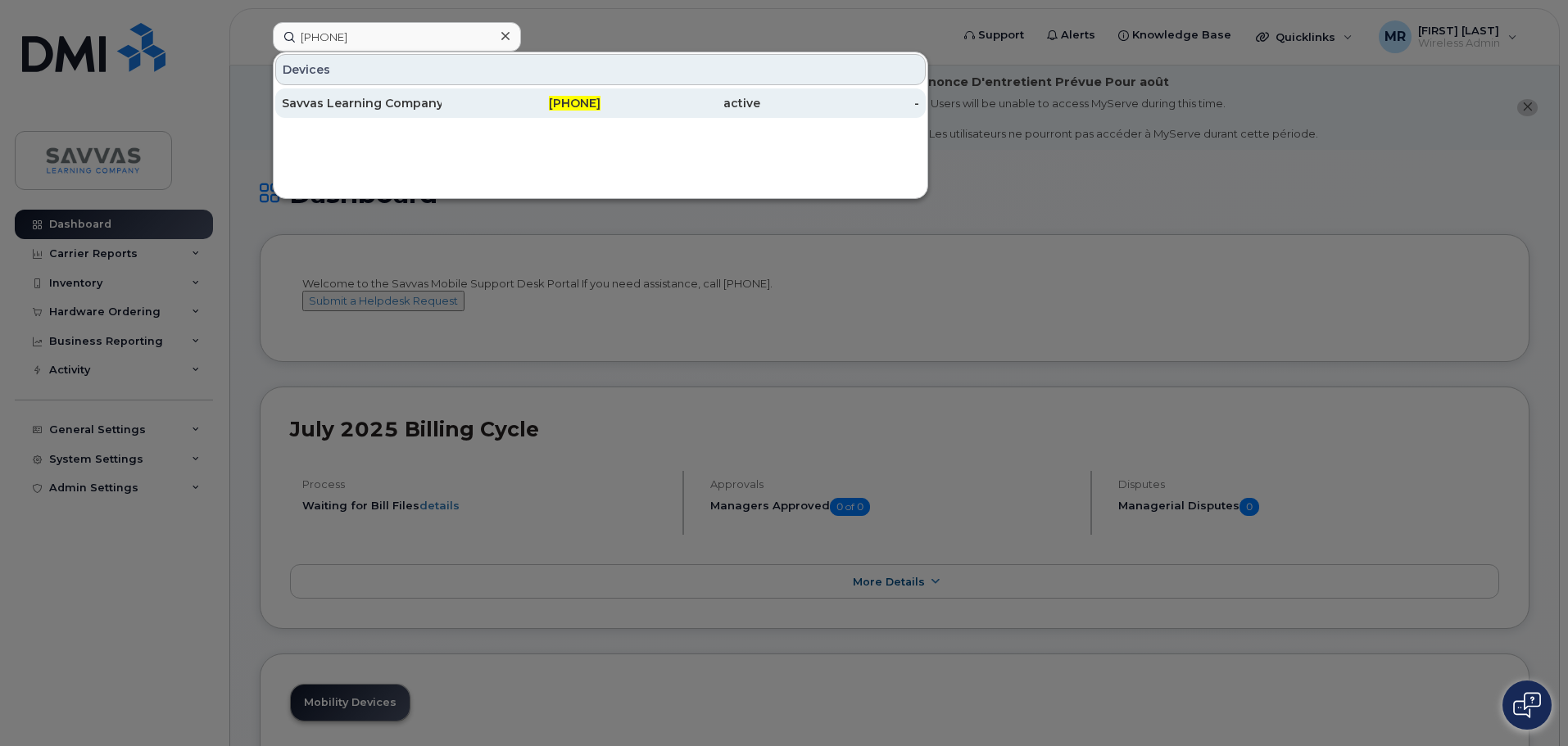 click on "205-615-0069" at bounding box center [521, 103] 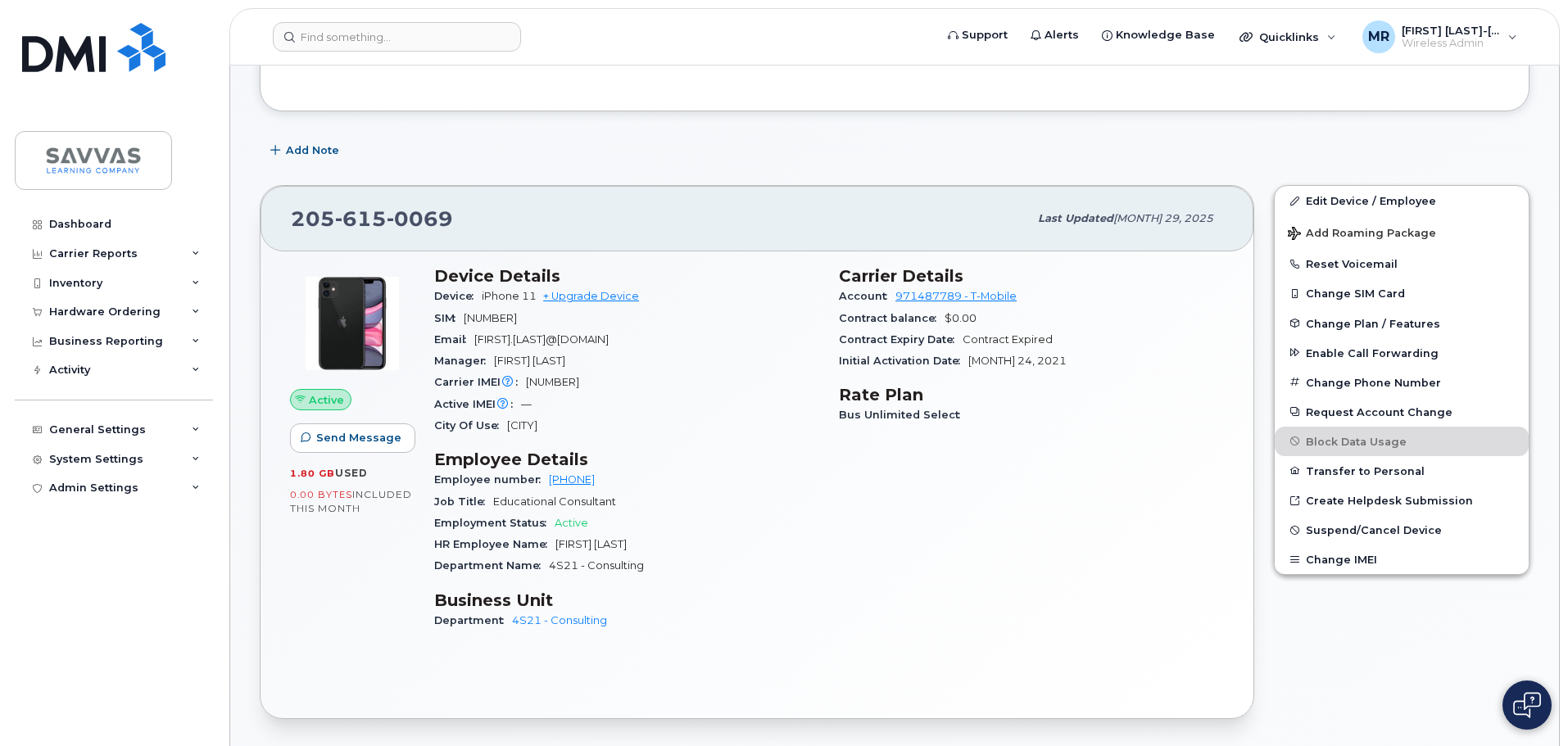 scroll, scrollTop: 0, scrollLeft: 0, axis: both 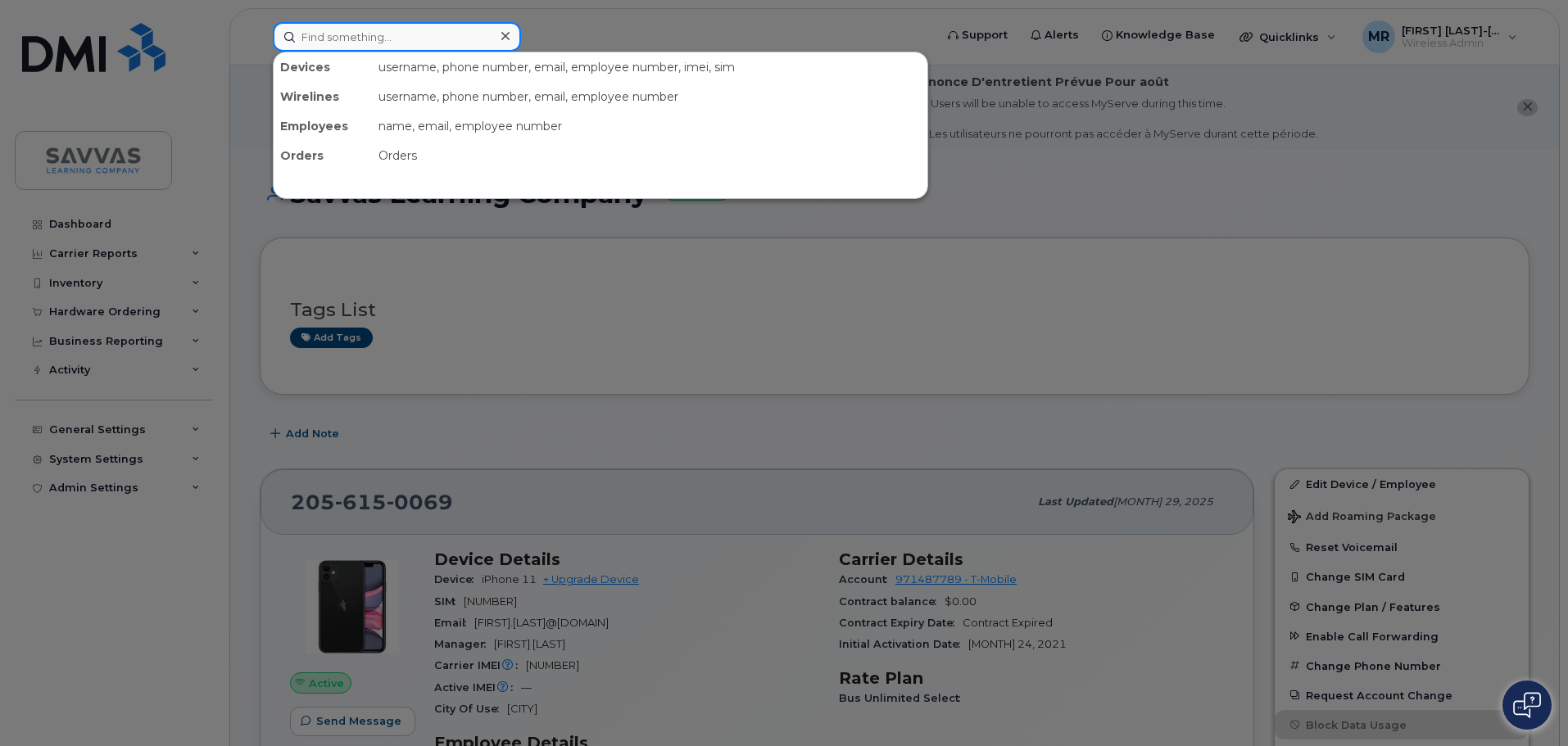 click at bounding box center [397, 37] 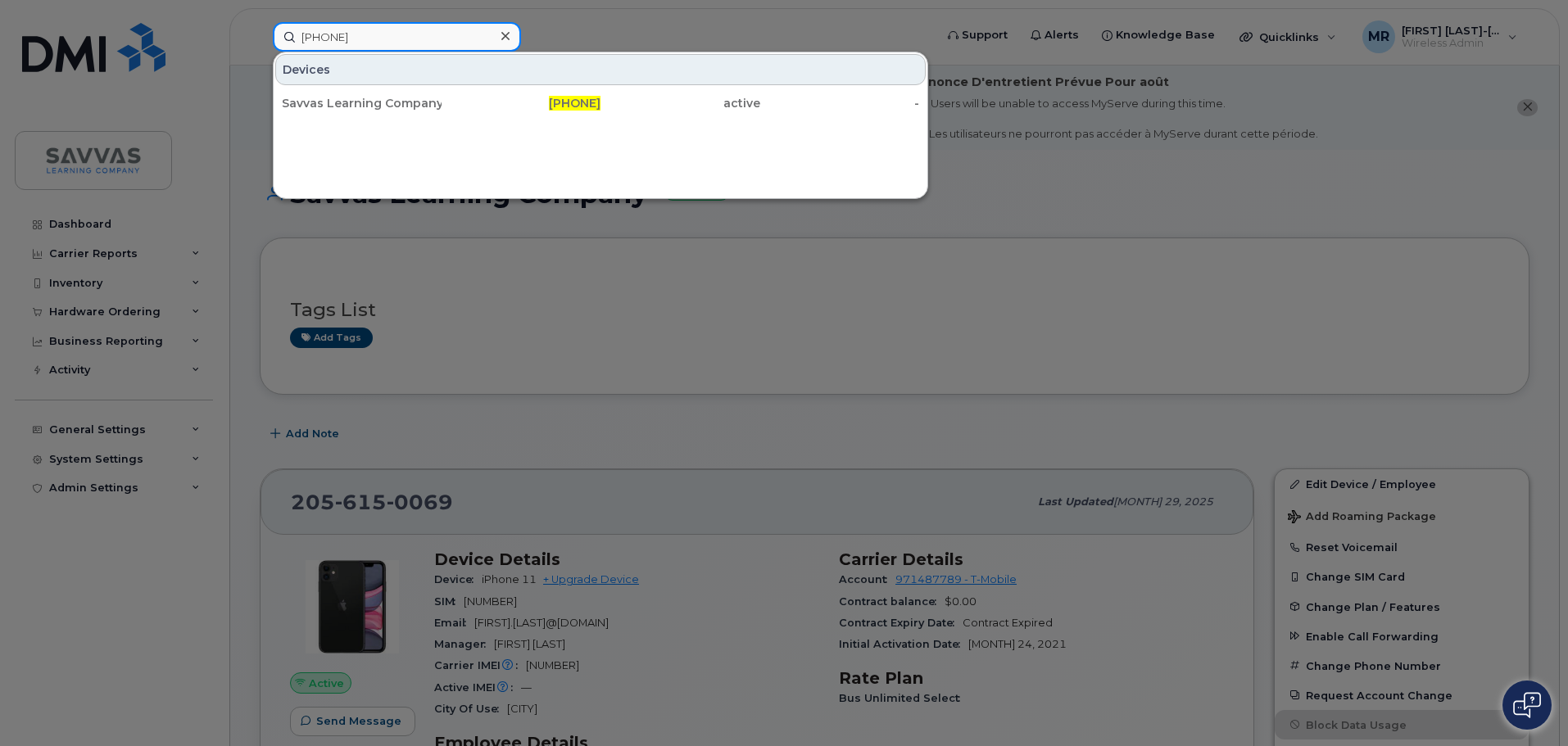 paste on "[PHONE]" 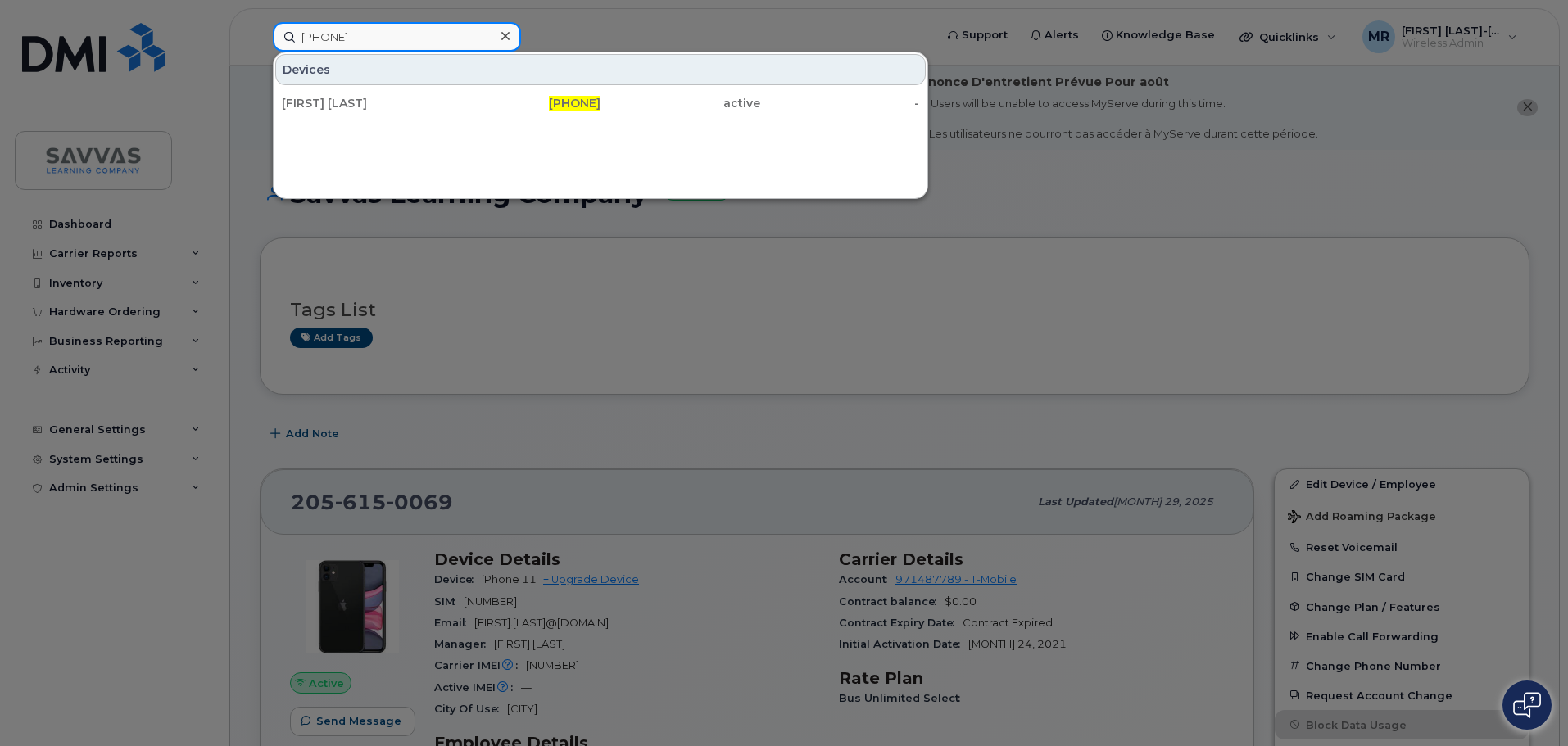 type on "936-230-2223" 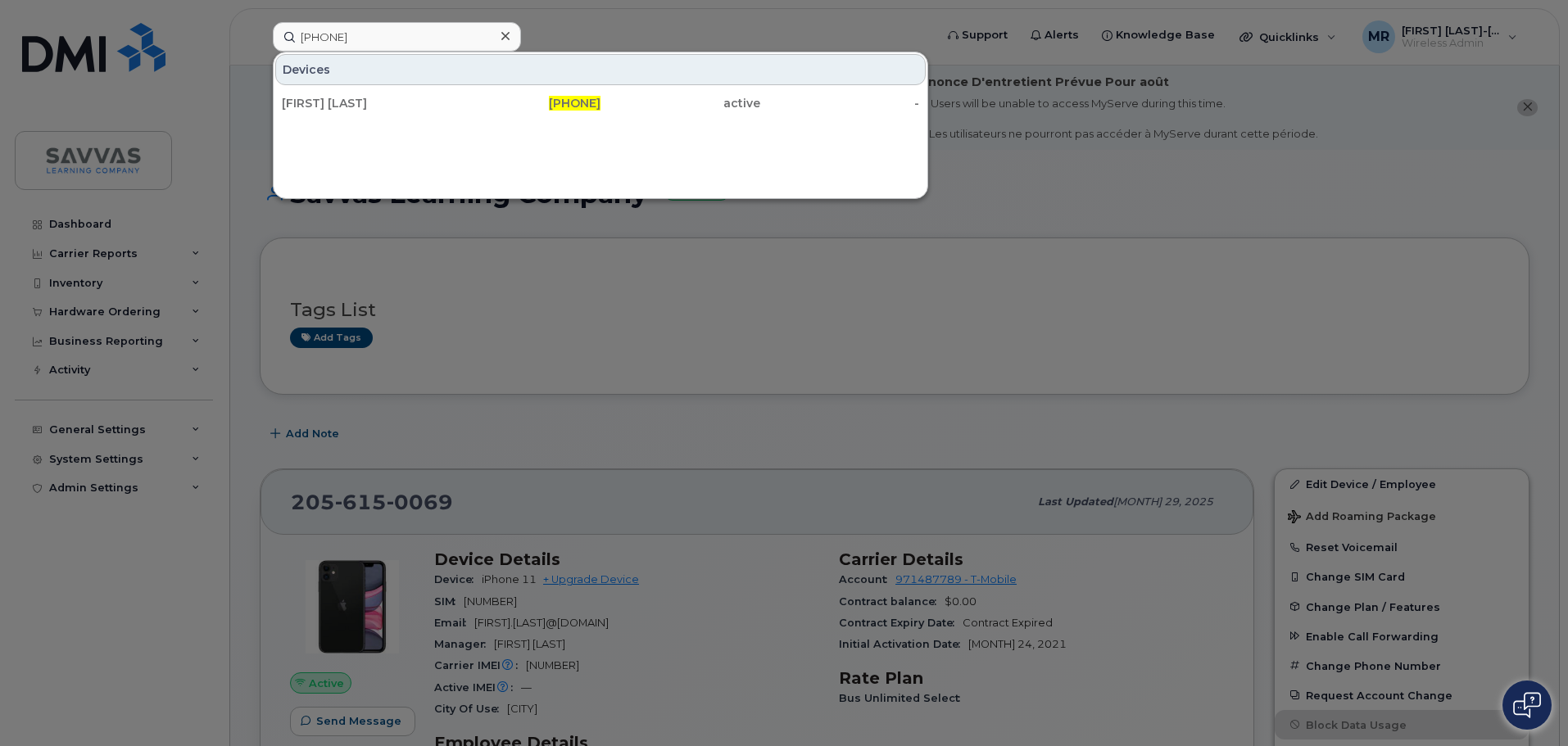 click on "[FIRST] [LAST]" at bounding box center (361, 103) 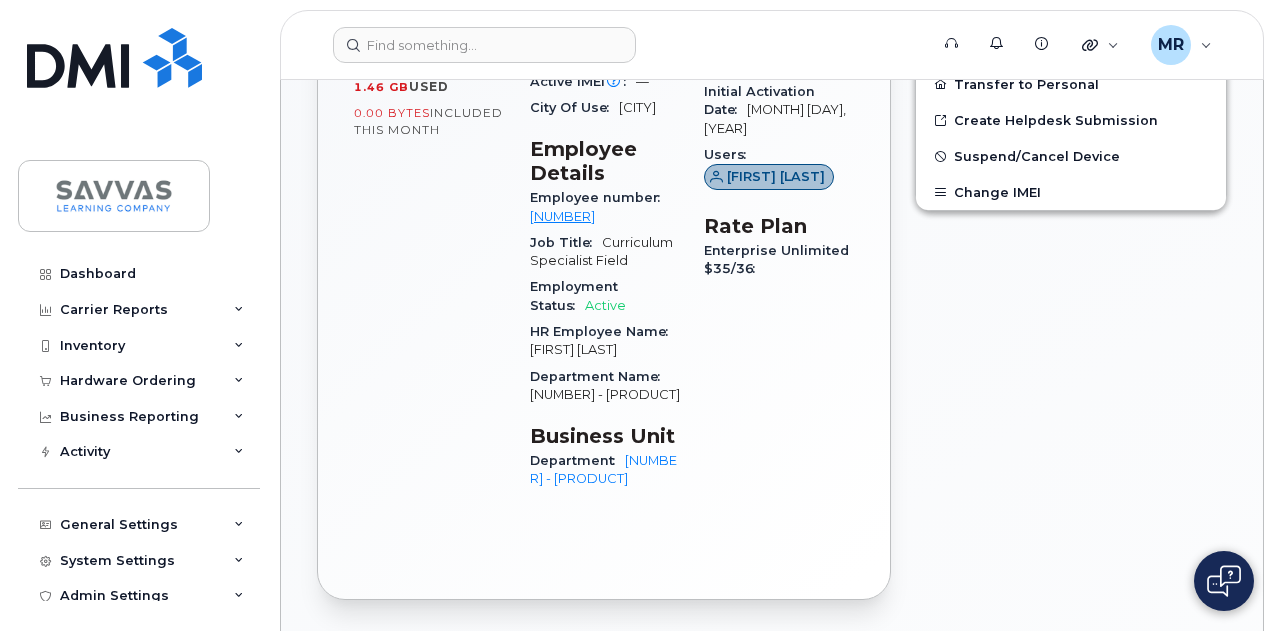 scroll, scrollTop: 1100, scrollLeft: 0, axis: vertical 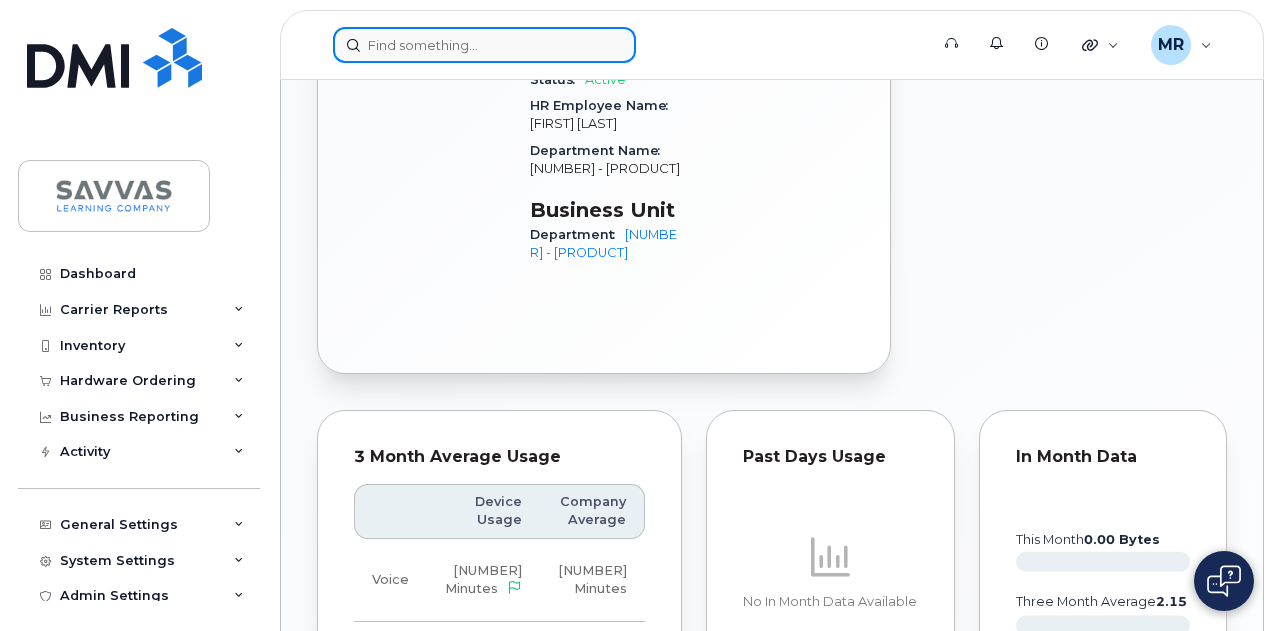 click at bounding box center (484, 45) 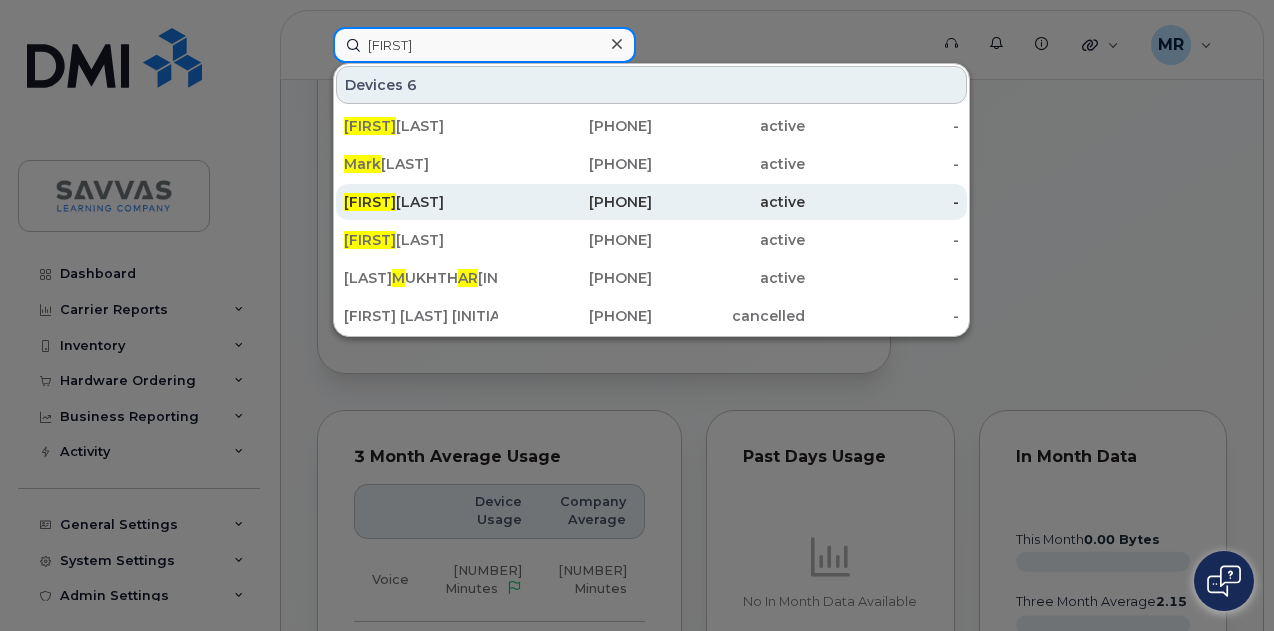 type on "[FIRST]" 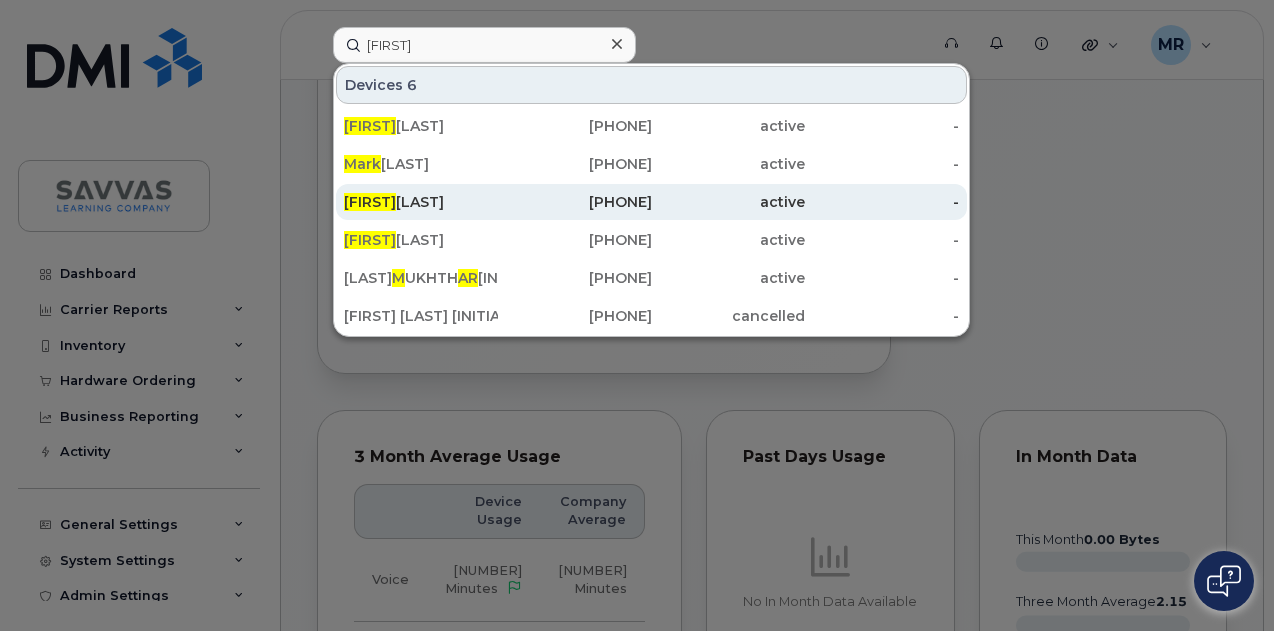 click on "[FIRST] [LAST]" at bounding box center (421, 202) 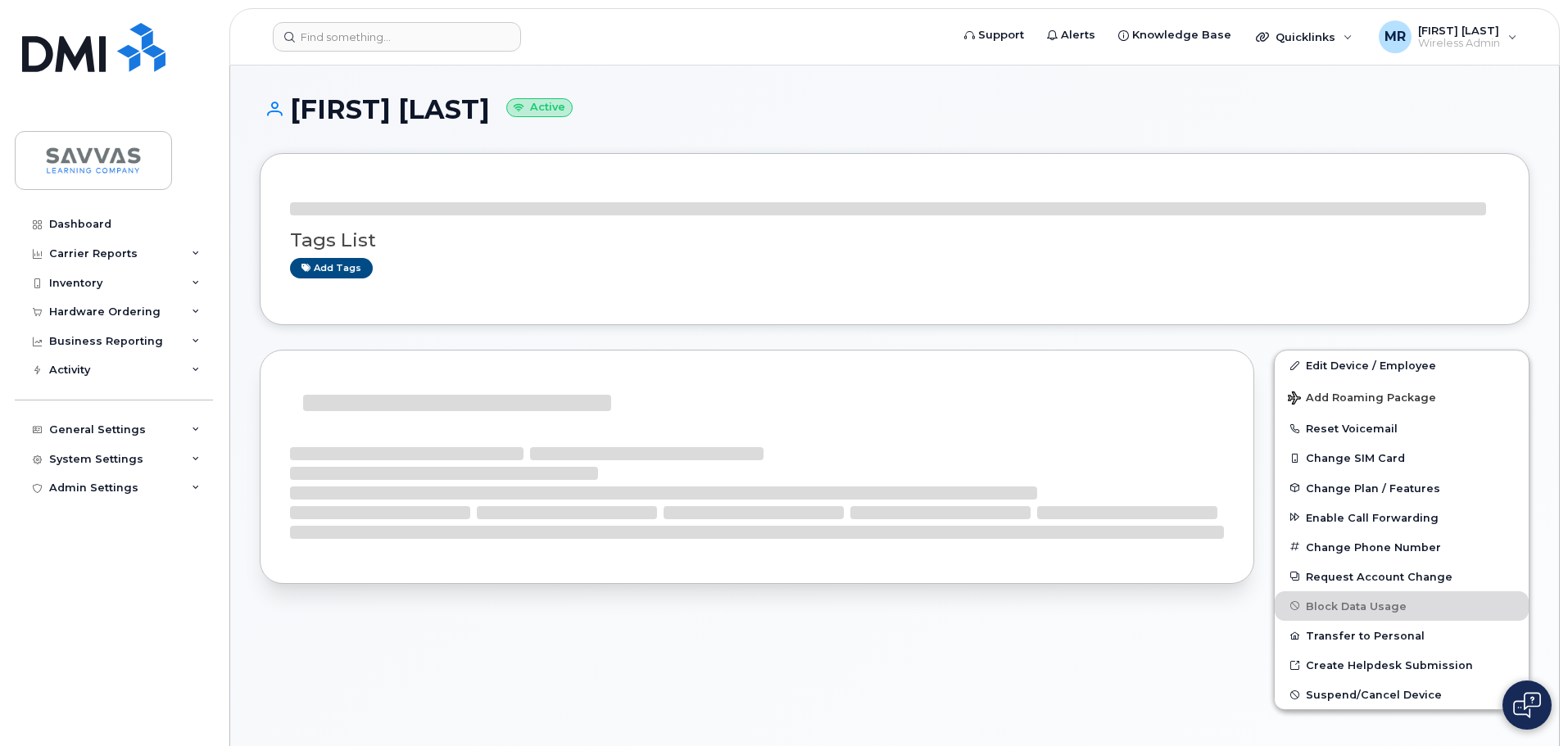 scroll, scrollTop: 0, scrollLeft: 0, axis: both 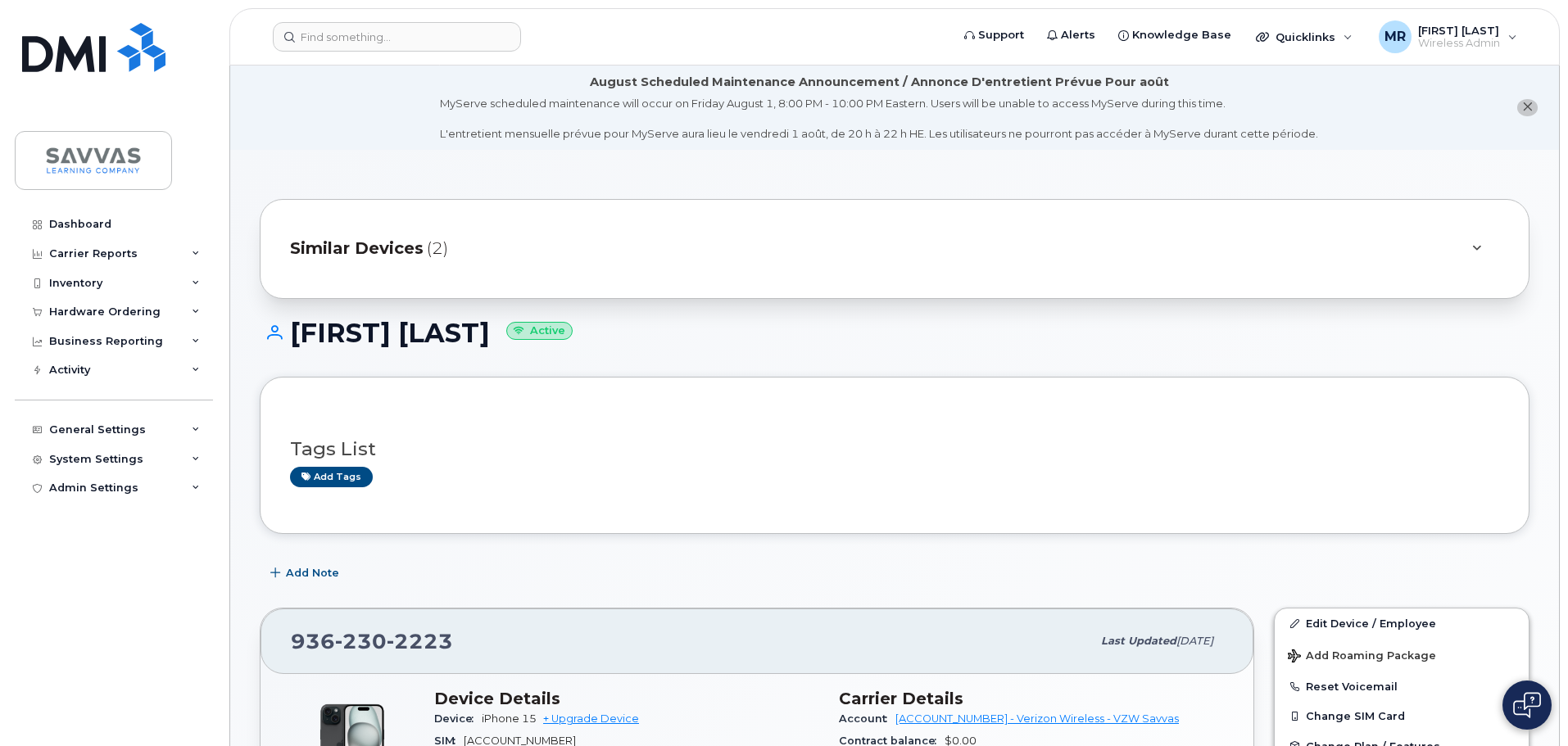 click on "Similar Devices (2)" at bounding box center [895, 249] 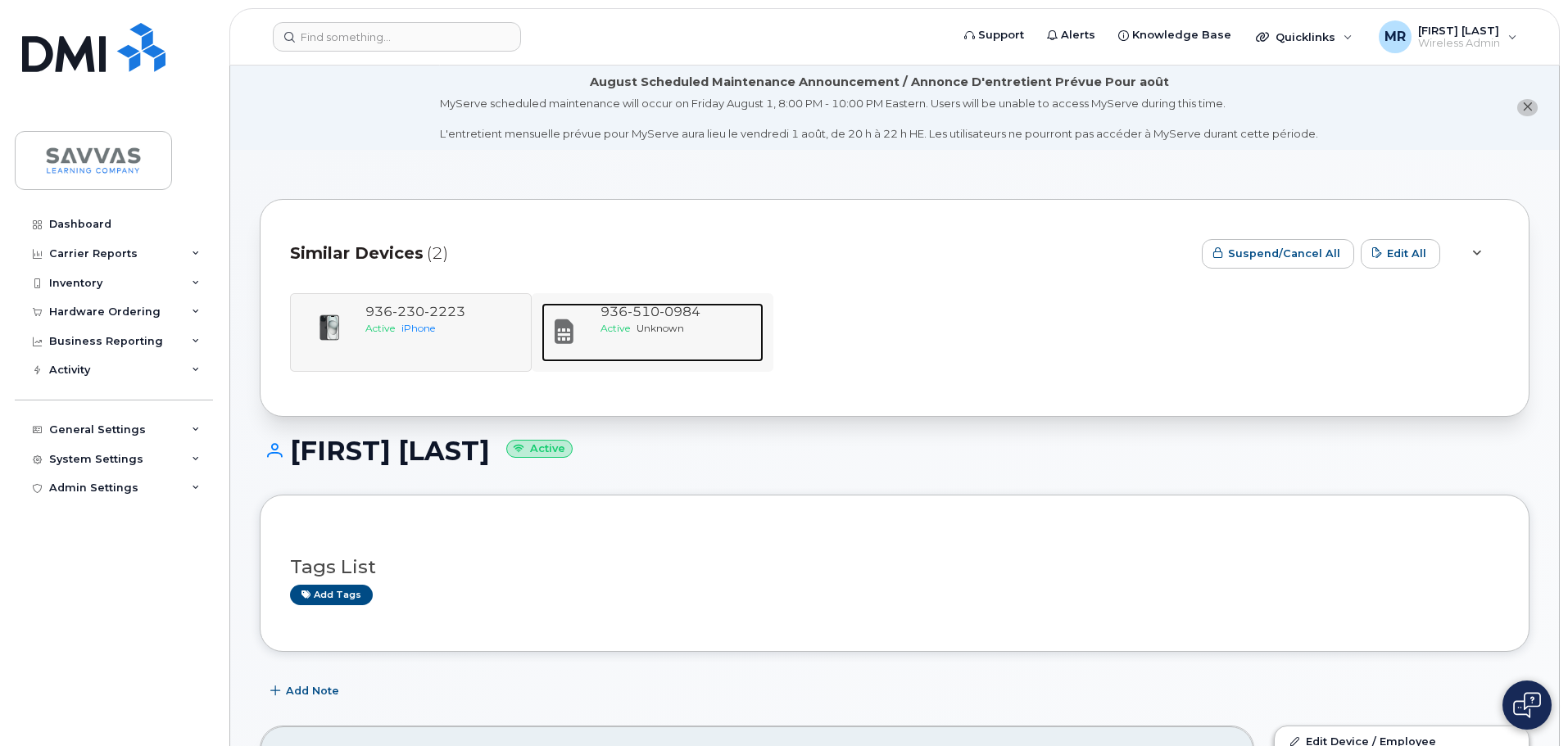 click on "Active Unknown" at bounding box center [678, 328] 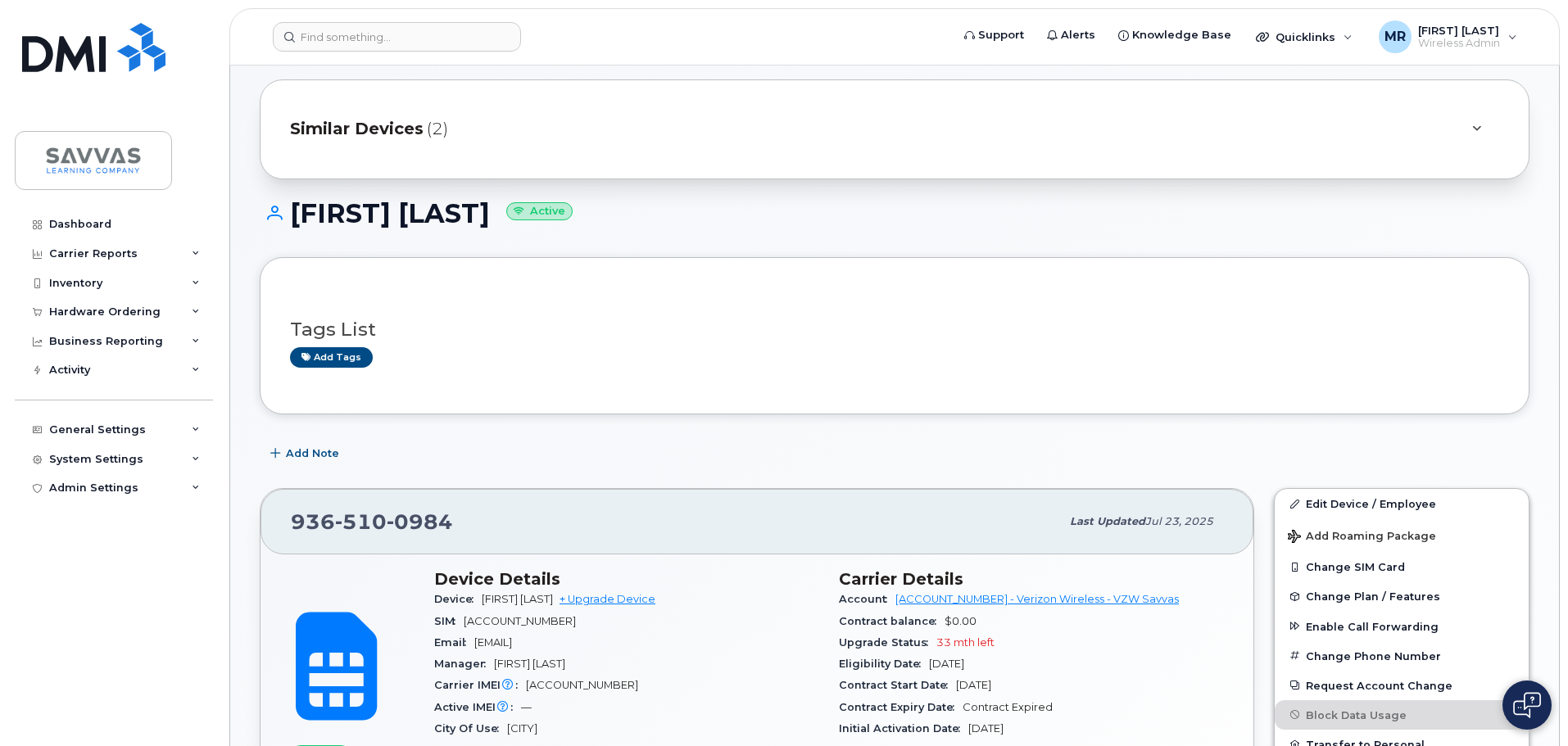 scroll, scrollTop: 0, scrollLeft: 0, axis: both 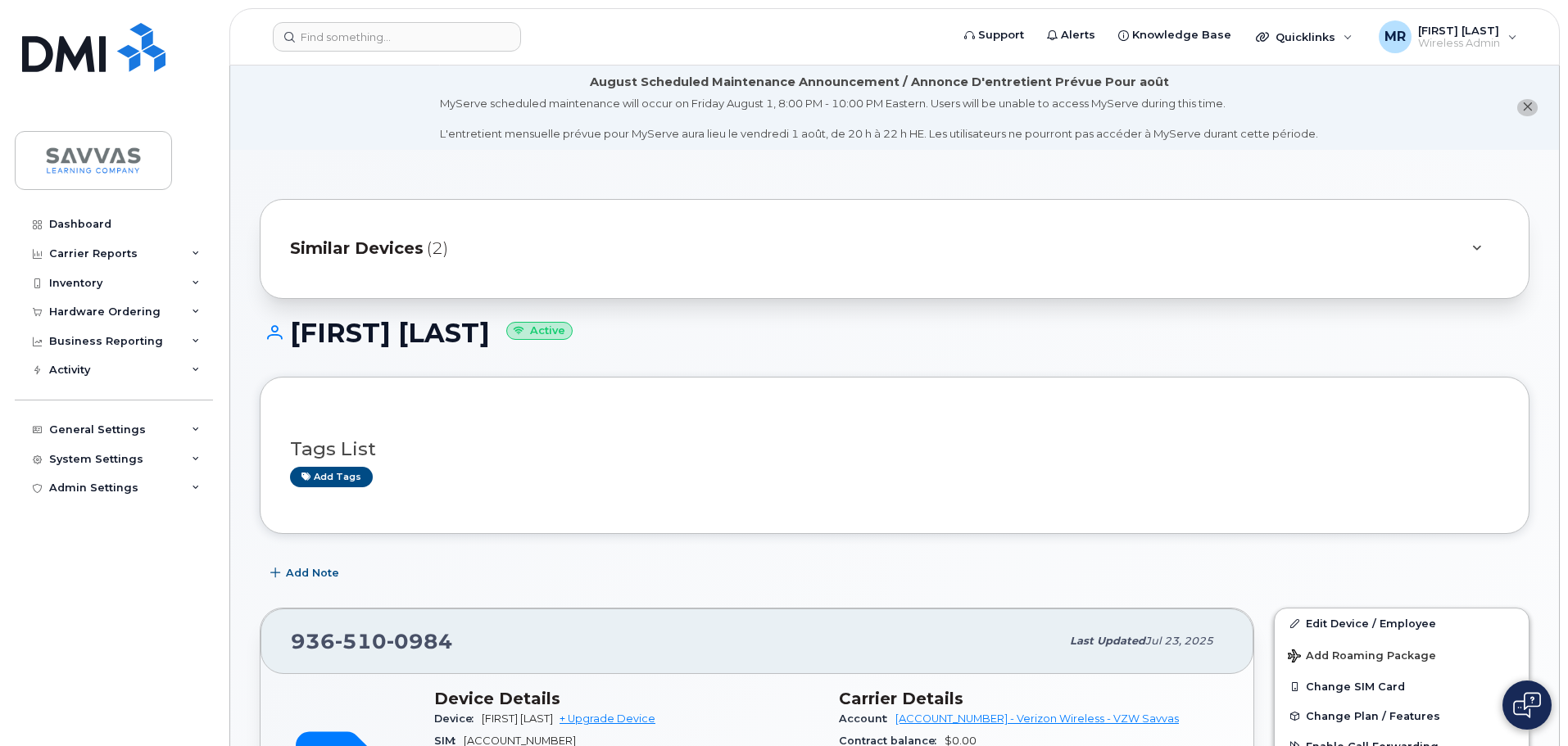 click on "Similar Devices (2)" at bounding box center [895, 249] 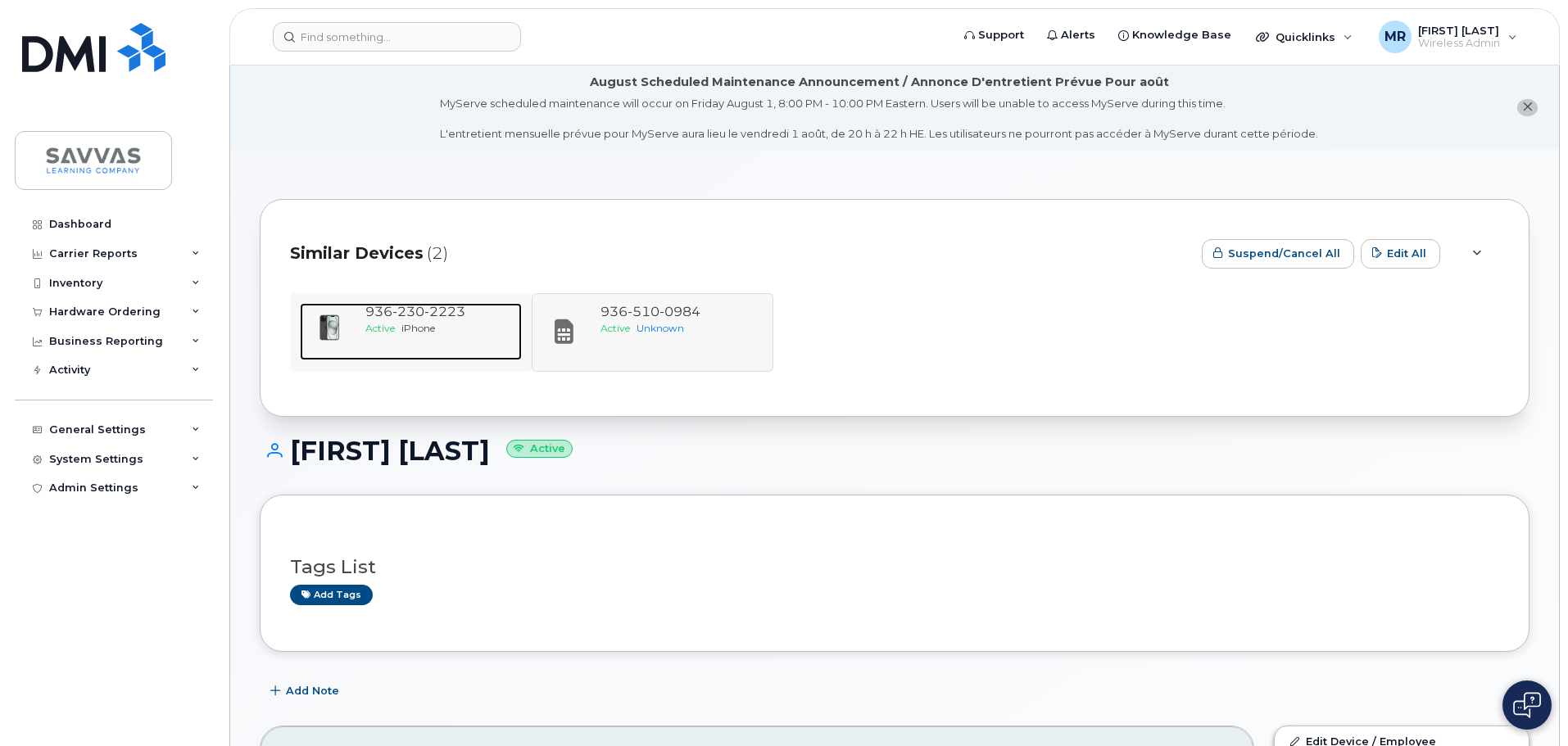click on "2223" 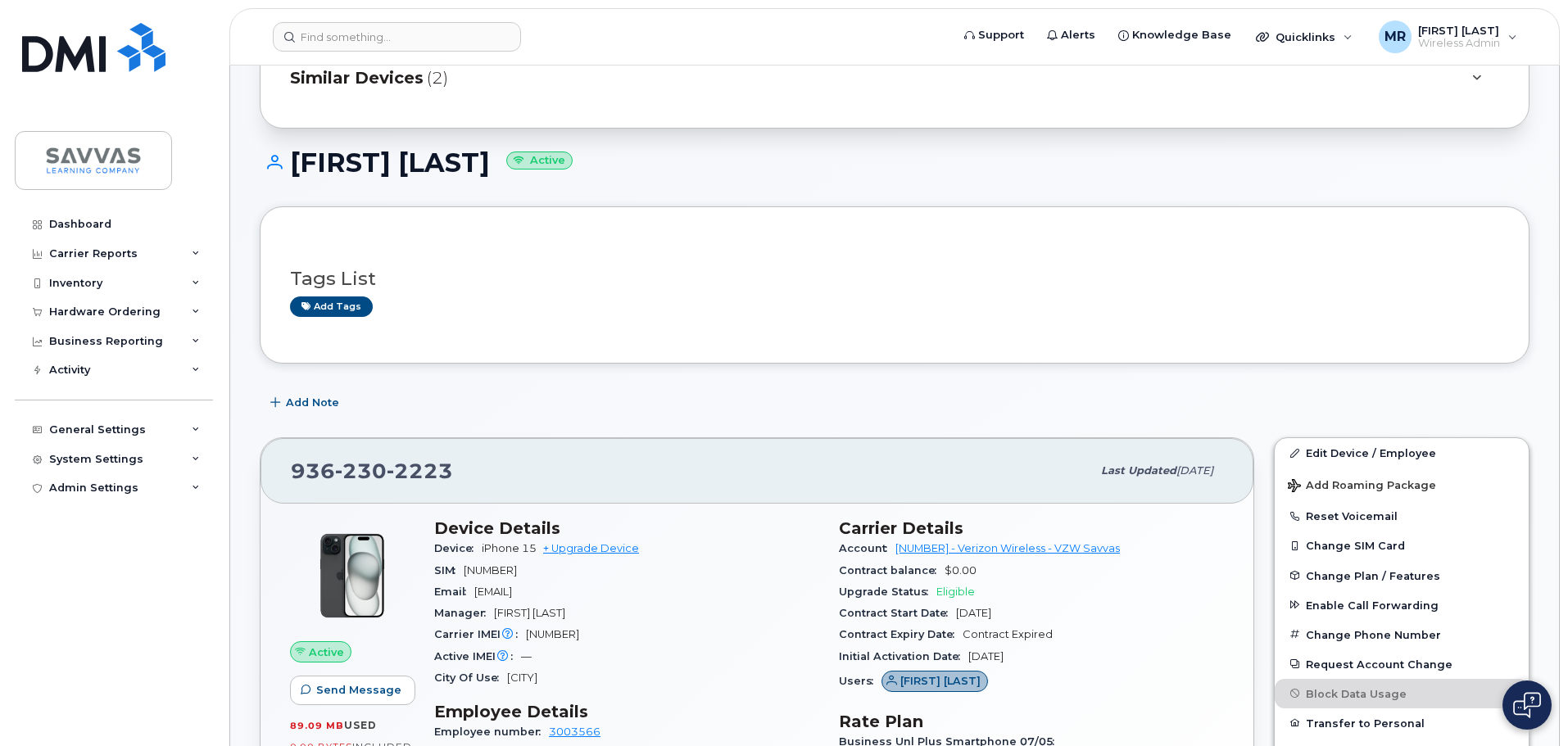 scroll, scrollTop: 0, scrollLeft: 0, axis: both 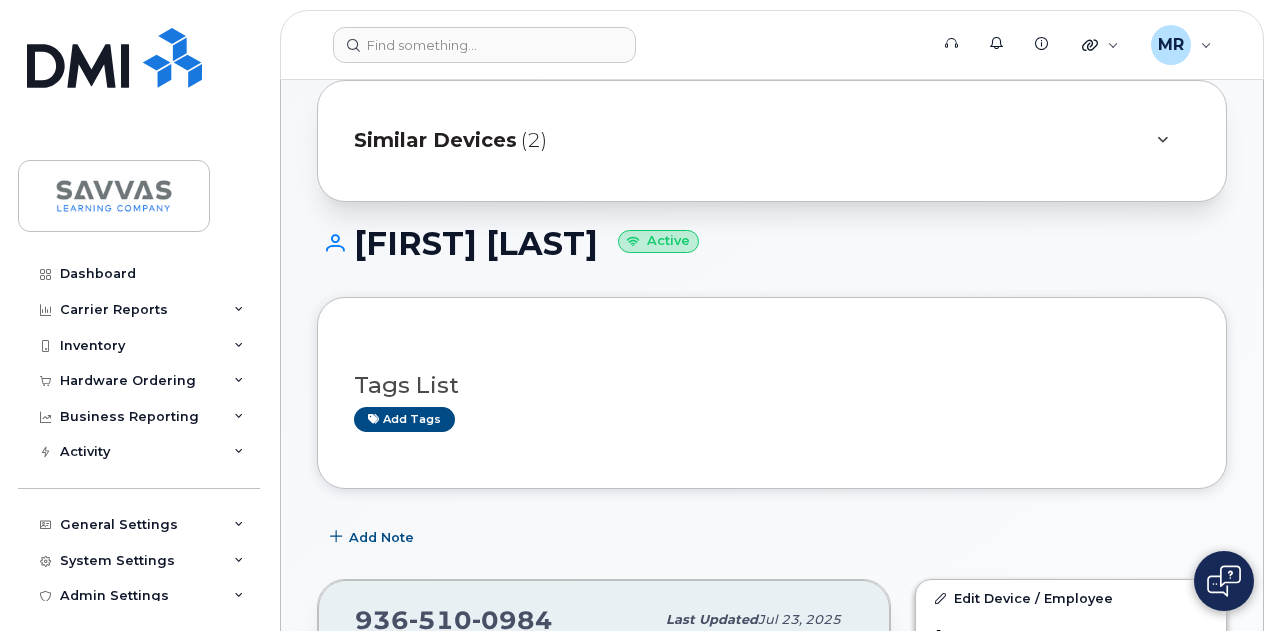 click on "Similar Devices (2)" at bounding box center [772, 141] 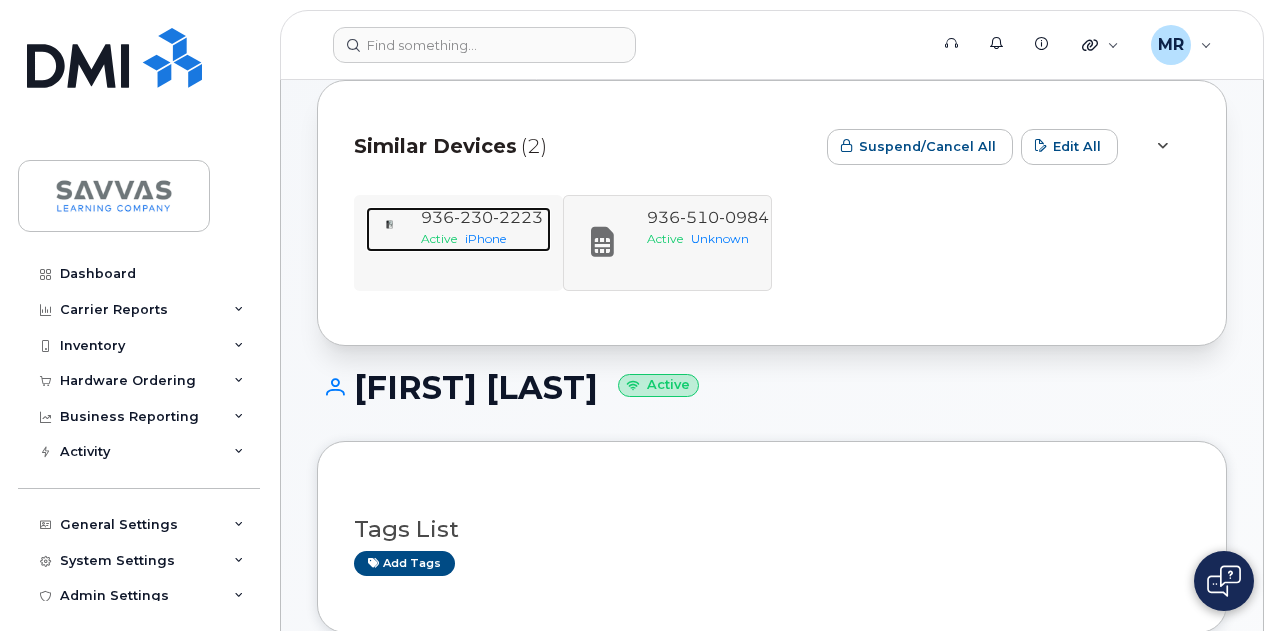 click on "Active iPhone" at bounding box center [482, 238] 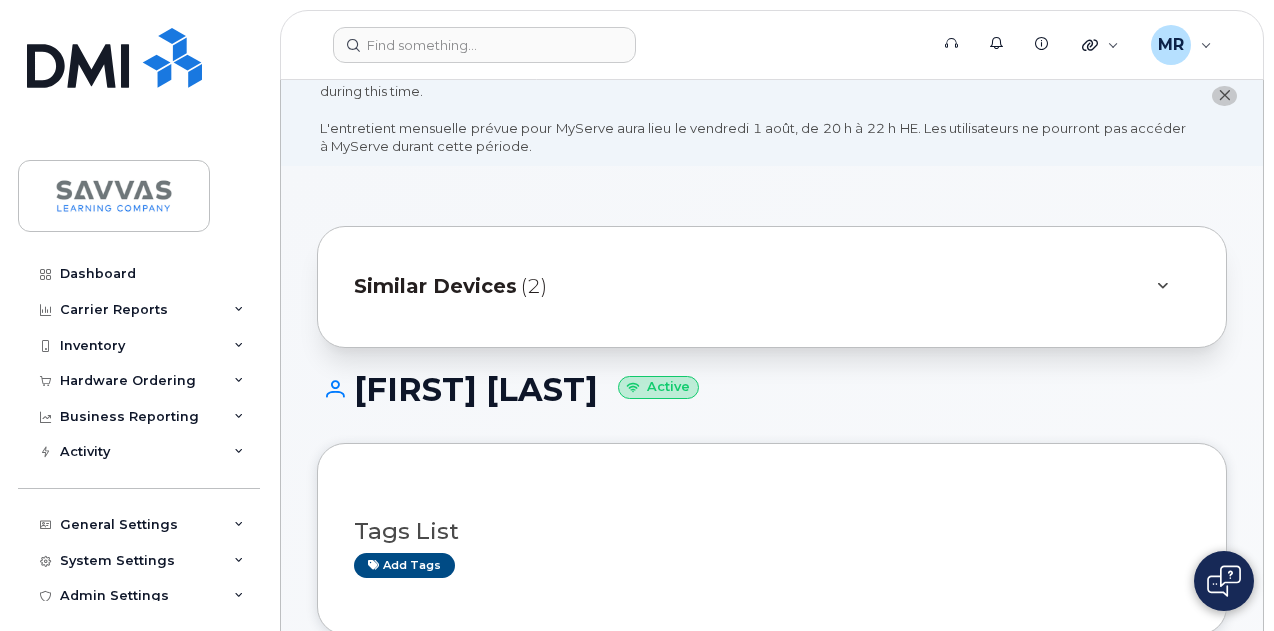 scroll, scrollTop: 0, scrollLeft: 0, axis: both 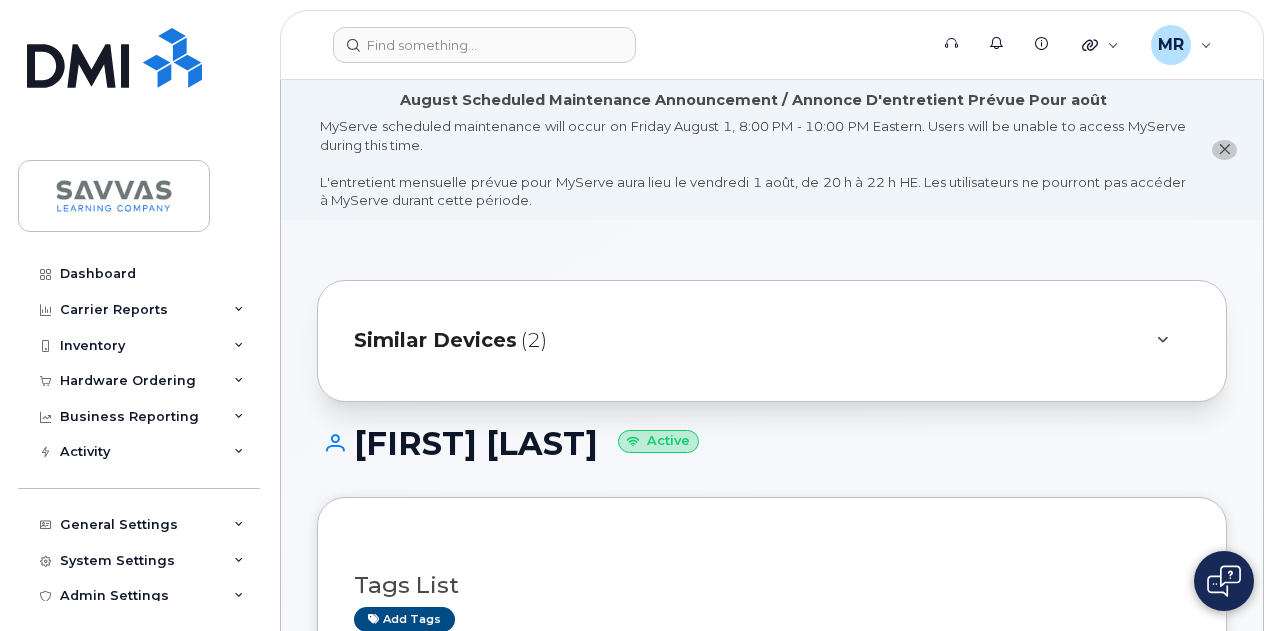 click on "Similar Devices (2)" at bounding box center [744, 341] 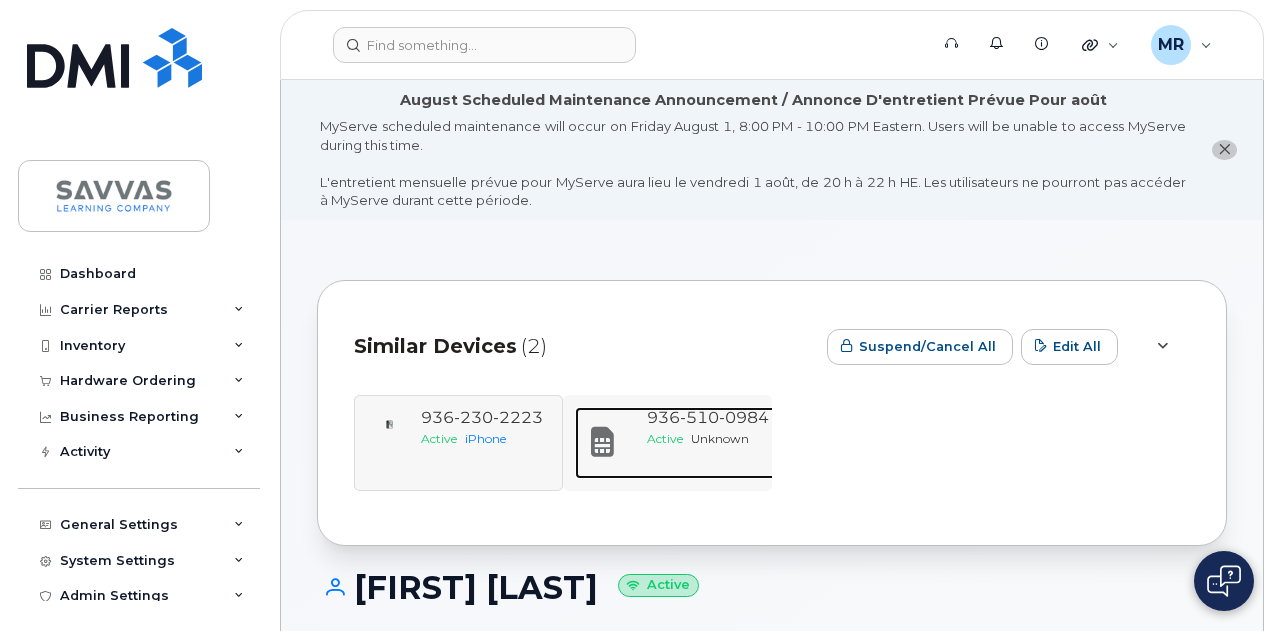 click on "Active" at bounding box center [665, 438] 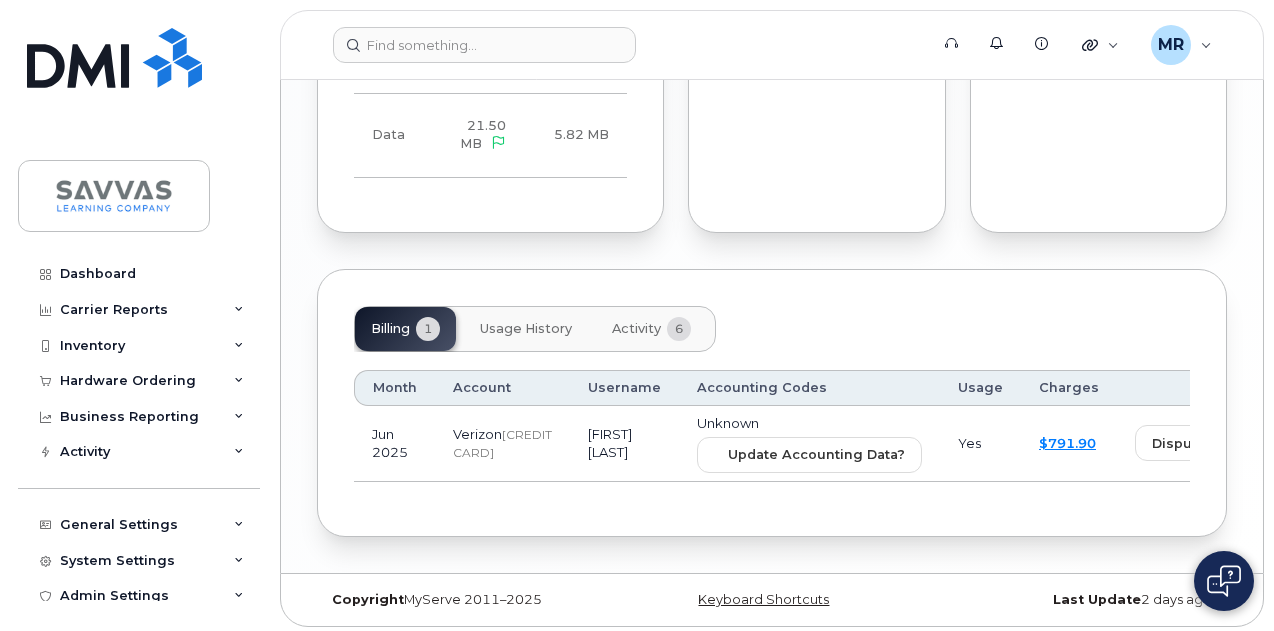 scroll, scrollTop: 1934, scrollLeft: 0, axis: vertical 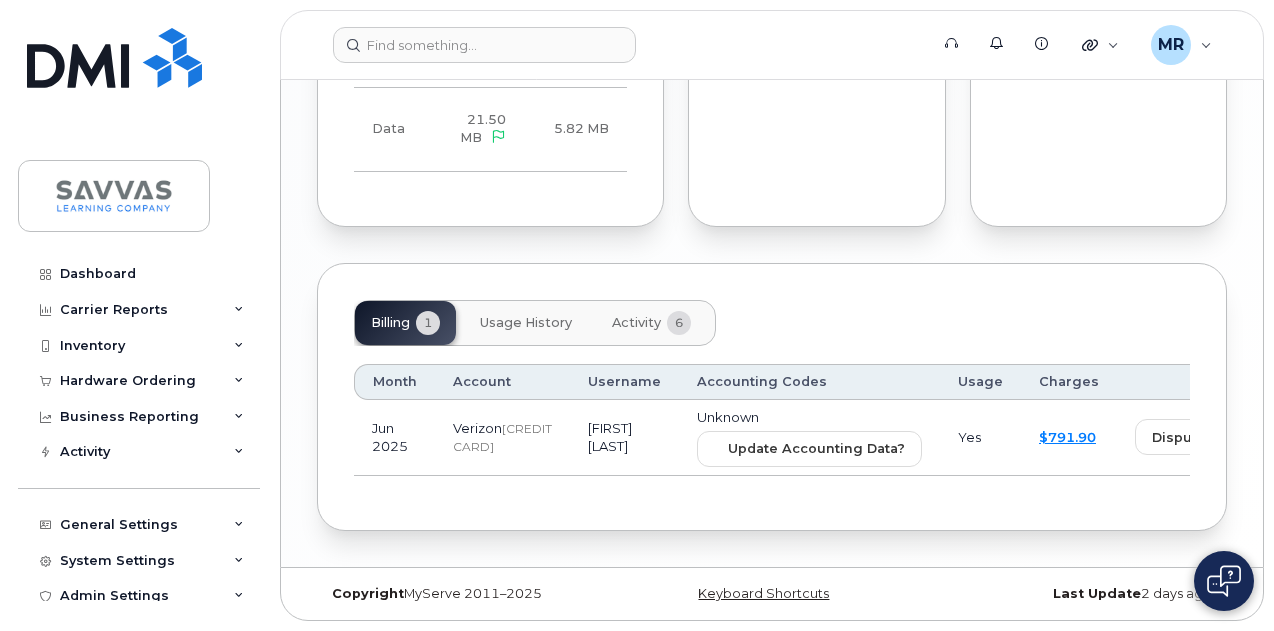 click on "Activity" at bounding box center (636, 323) 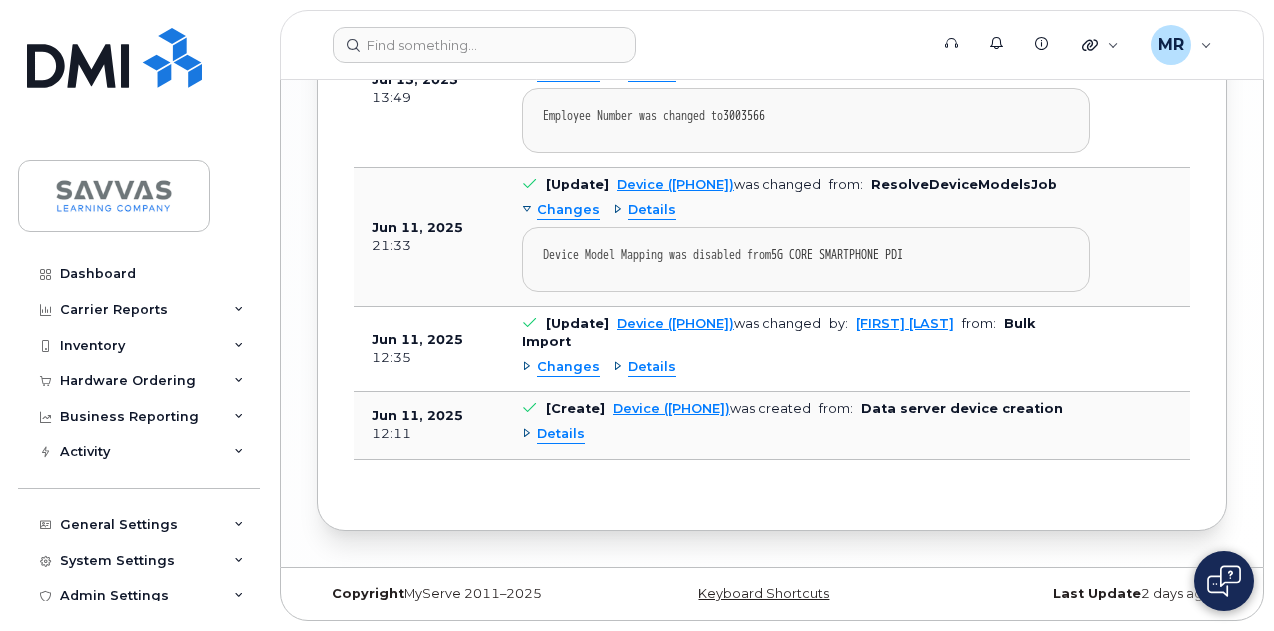 scroll, scrollTop: 2066, scrollLeft: 0, axis: vertical 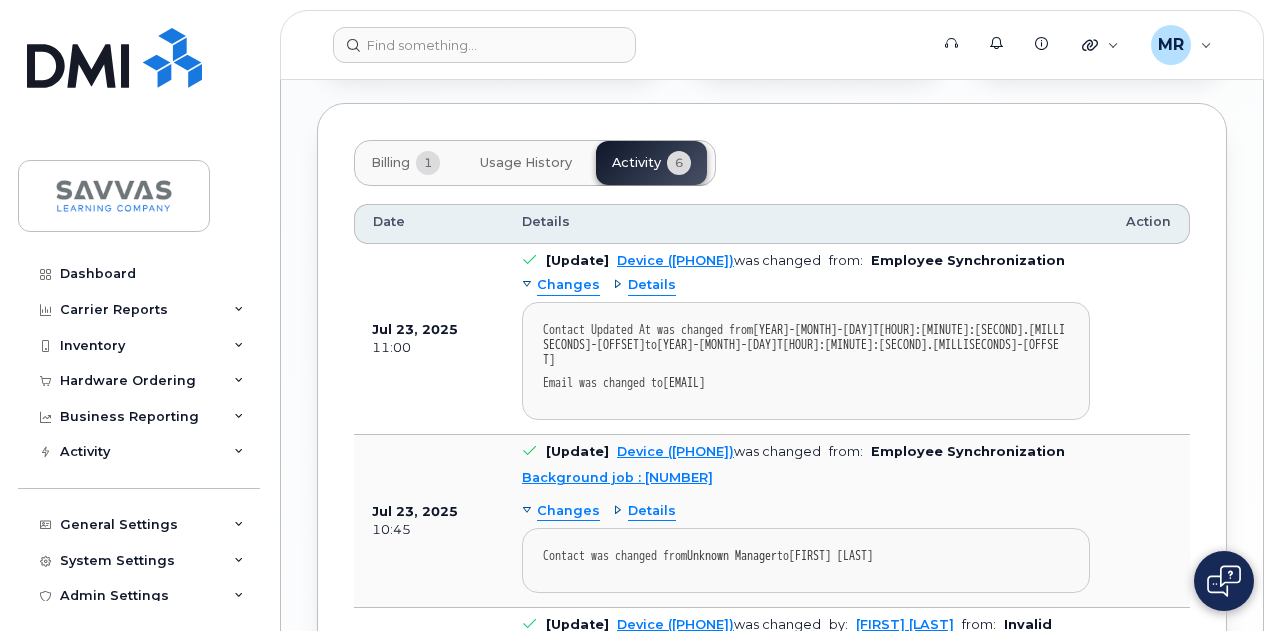 click on "Usage History" at bounding box center (526, 163) 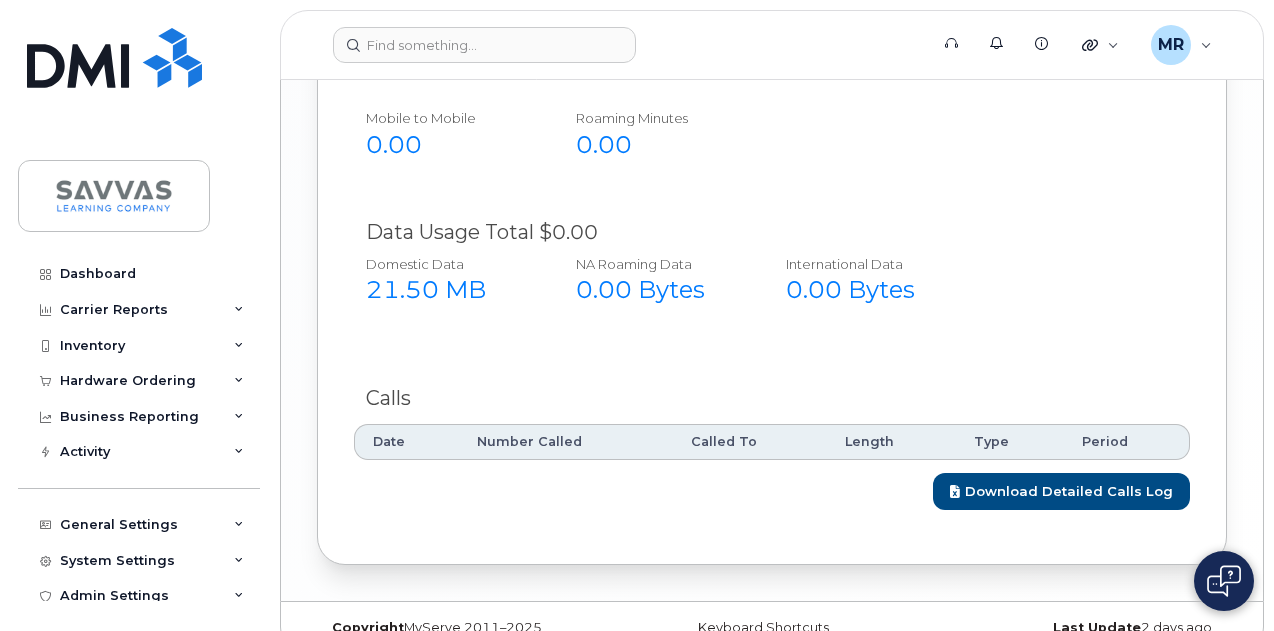 scroll, scrollTop: 2135, scrollLeft: 0, axis: vertical 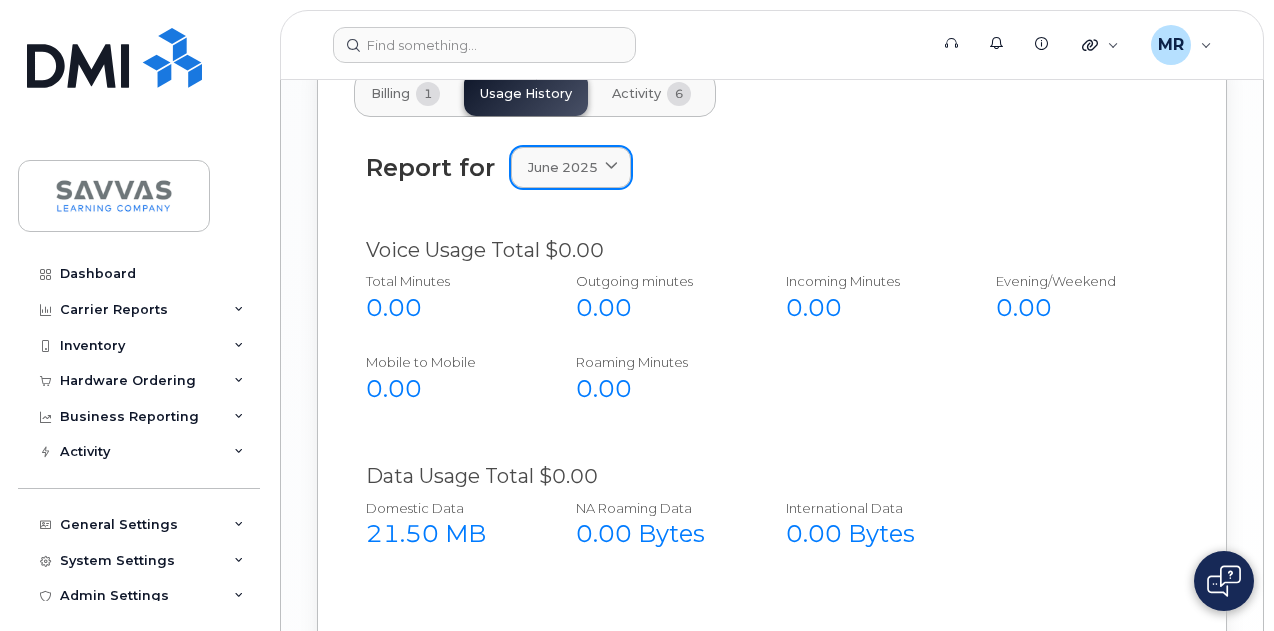 click on "June 2025" at bounding box center (571, 167) 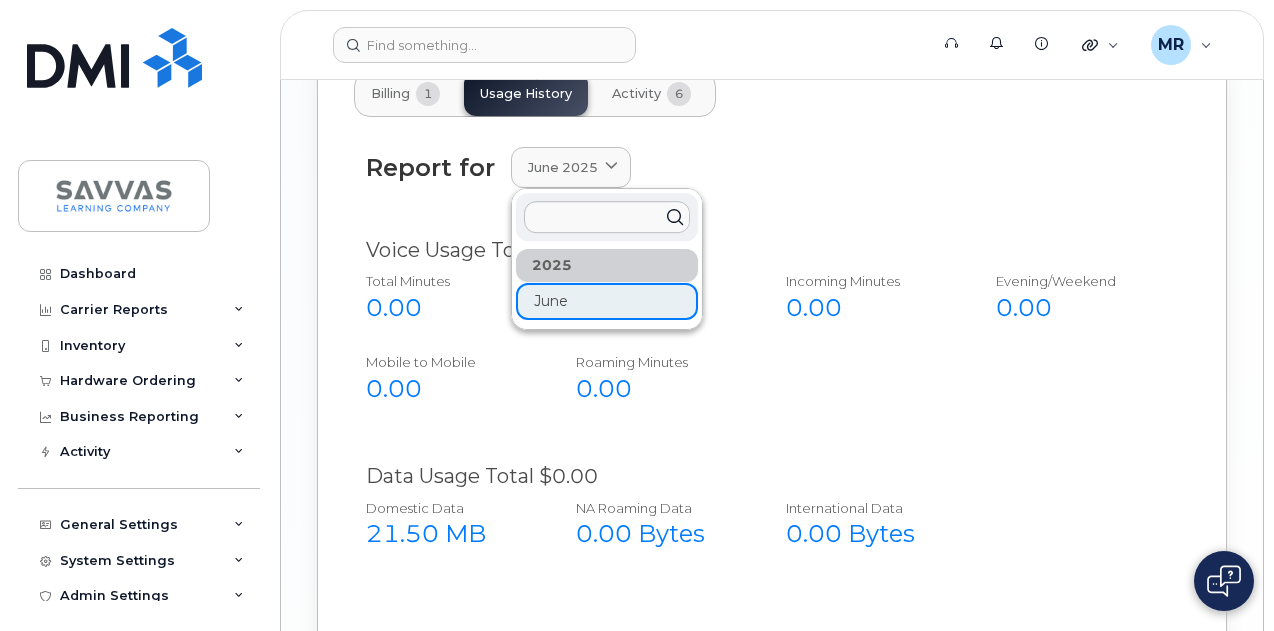 click on "Report for June 2025 2025 June" at bounding box center (772, 167) 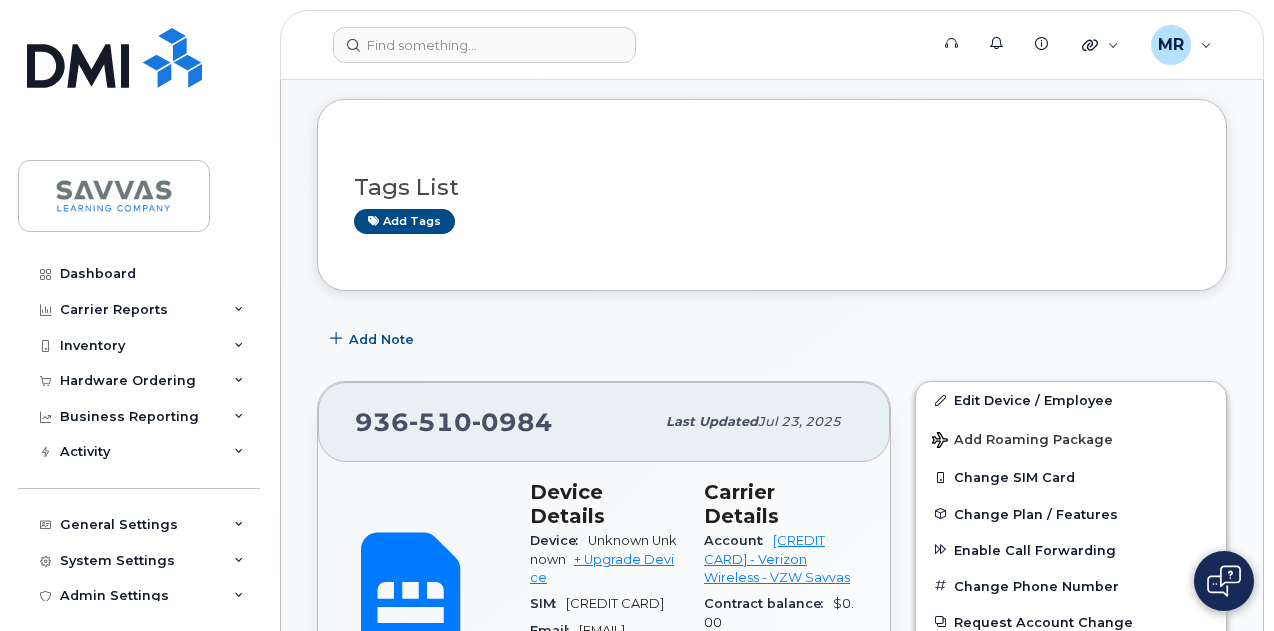 scroll, scrollTop: 400, scrollLeft: 0, axis: vertical 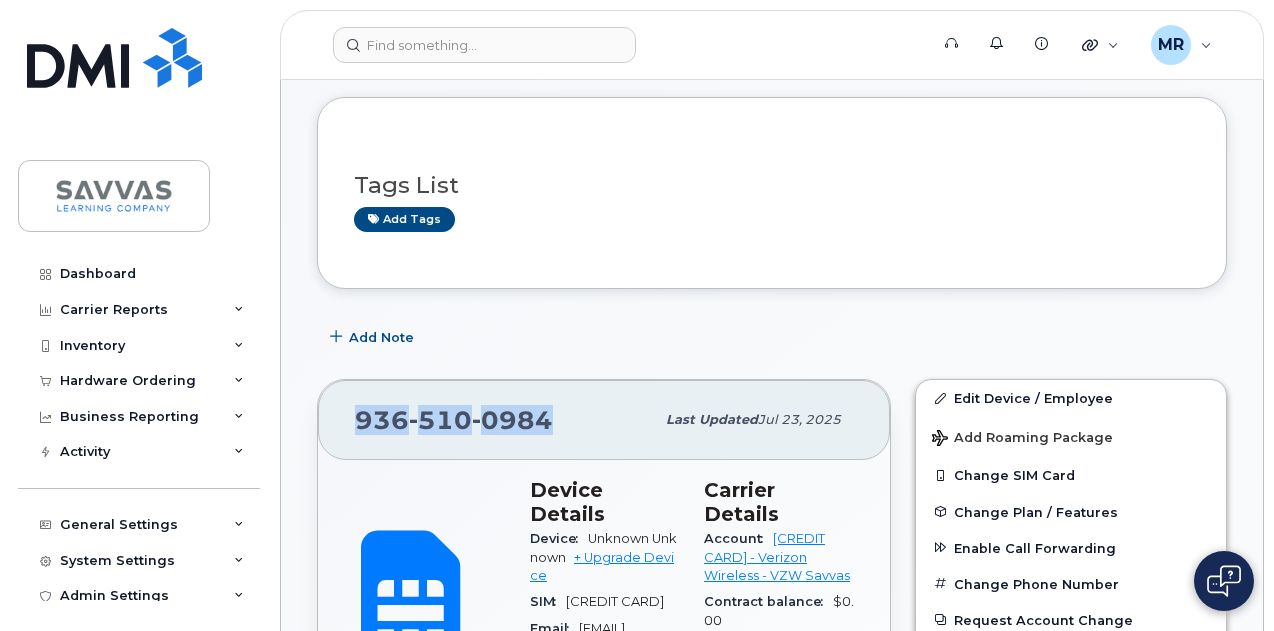 drag, startPoint x: 558, startPoint y: 417, endPoint x: 352, endPoint y: 413, distance: 206.03883 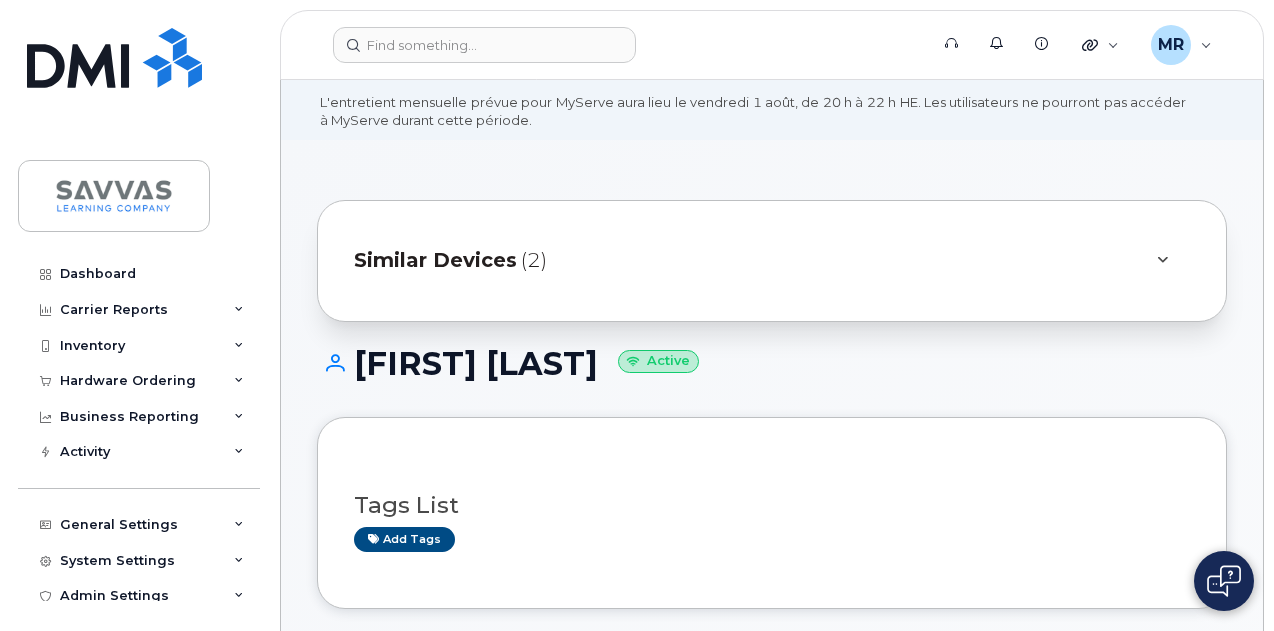 scroll, scrollTop: 200, scrollLeft: 0, axis: vertical 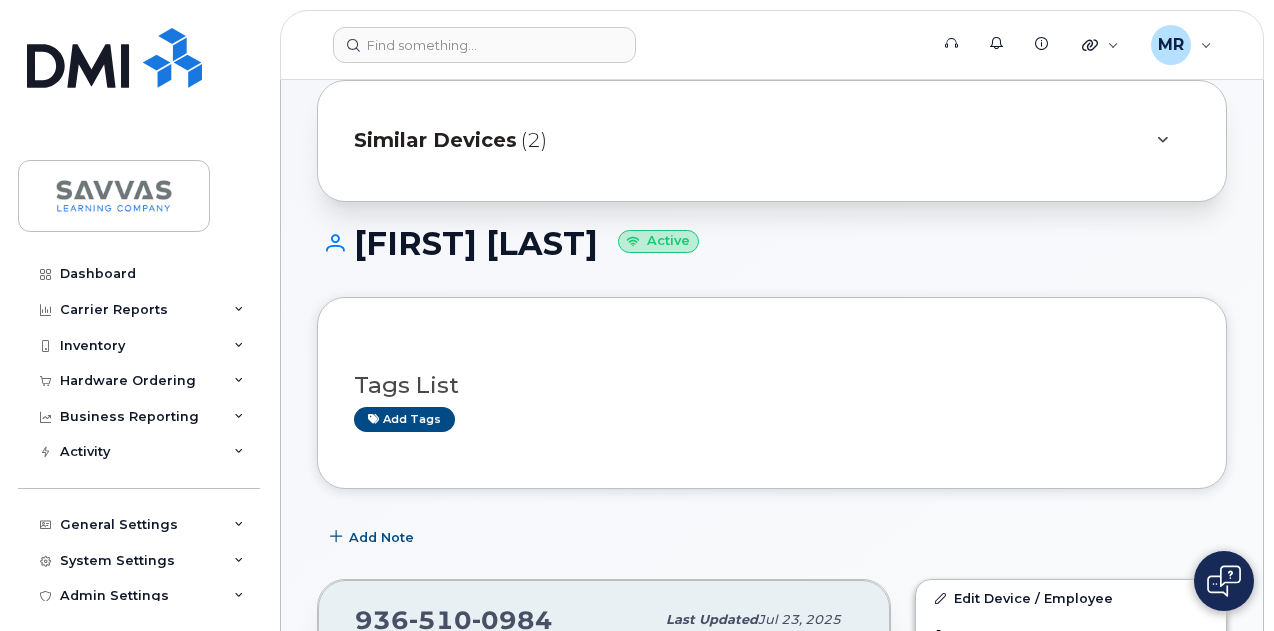 click on "Similar Devices" at bounding box center [435, 140] 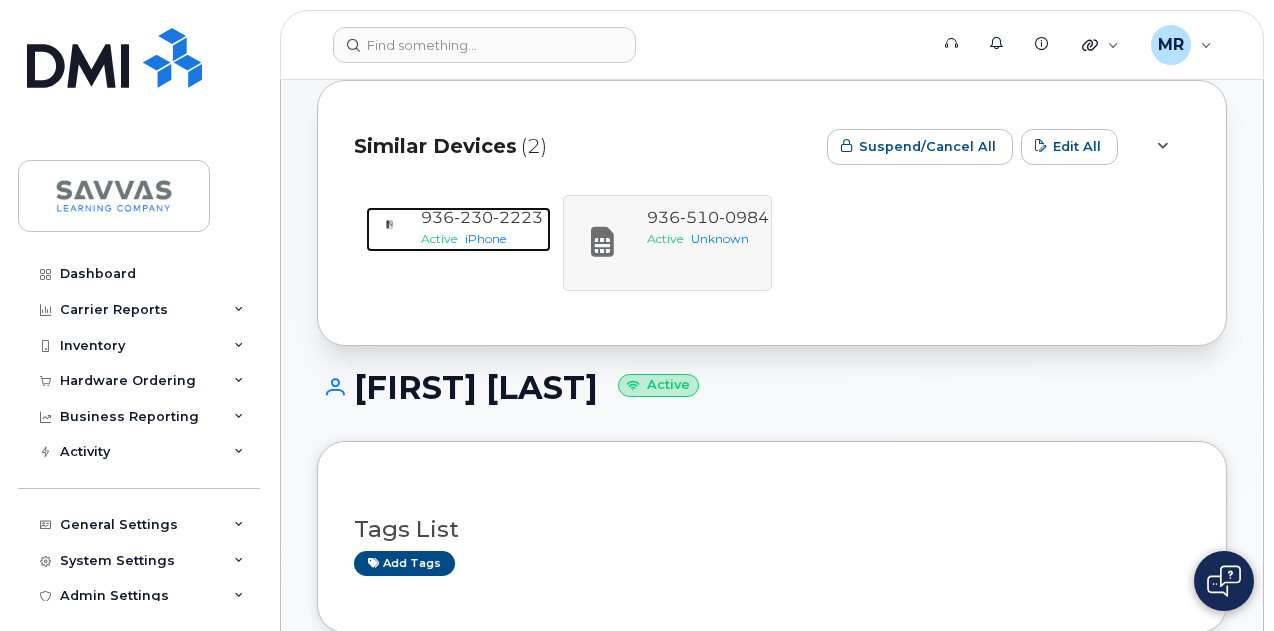 drag, startPoint x: 467, startPoint y: 225, endPoint x: 667, endPoint y: 253, distance: 201.95049 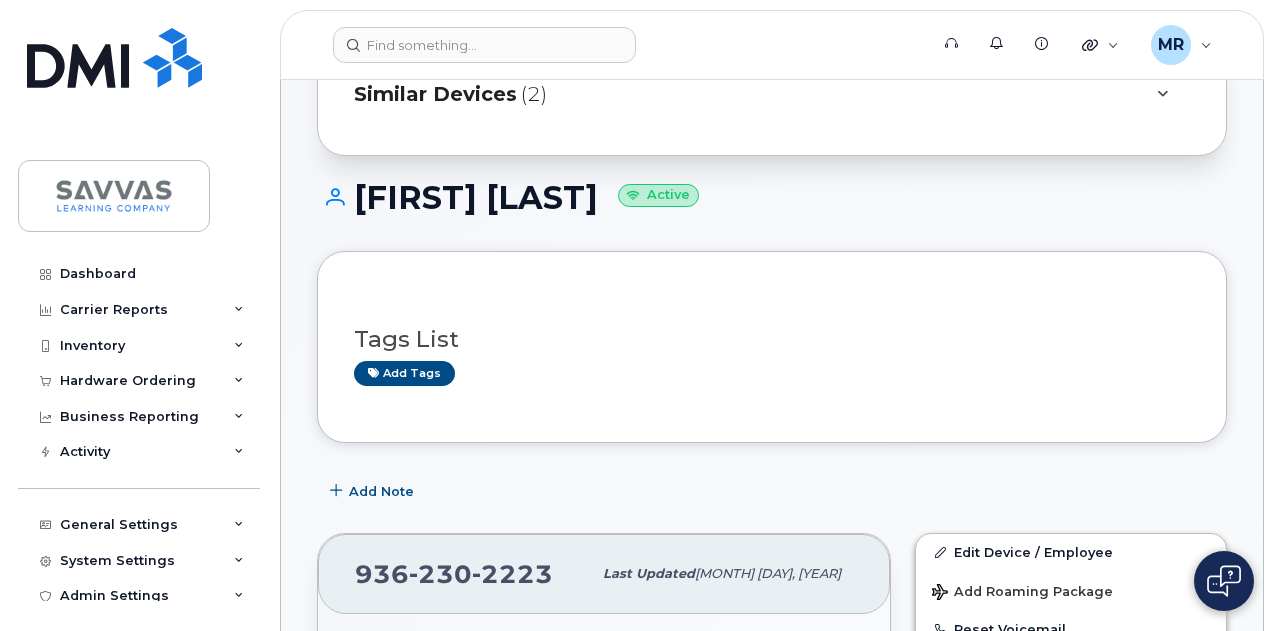 scroll, scrollTop: 0, scrollLeft: 0, axis: both 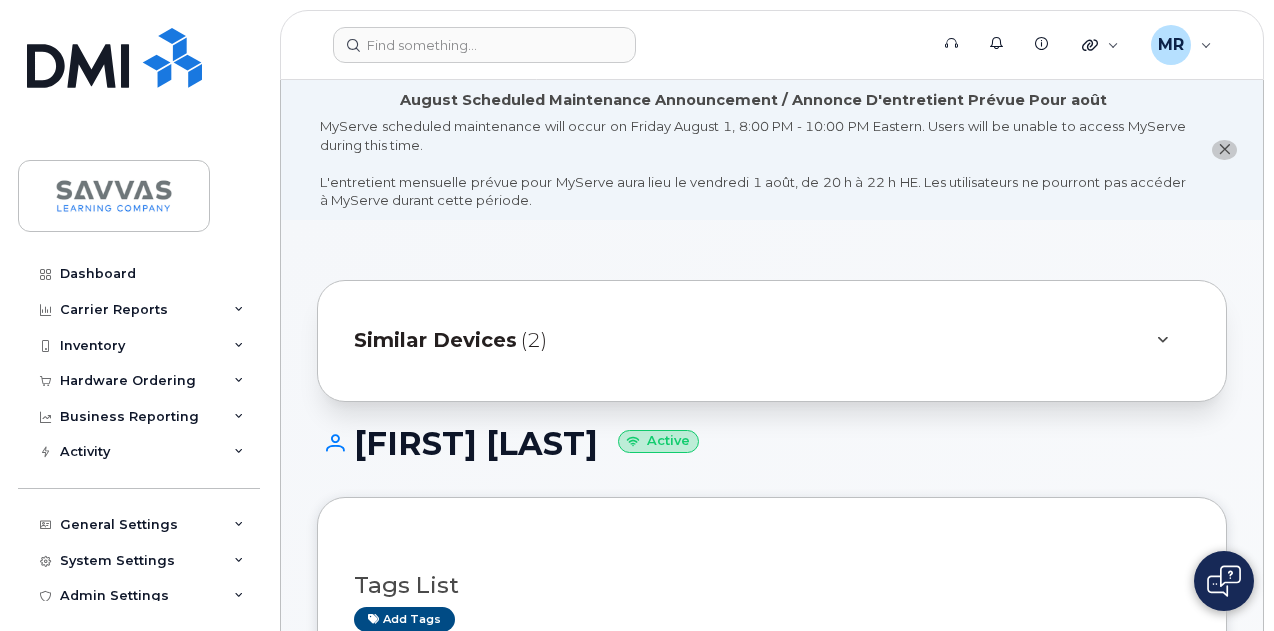 click on "Similar Devices" at bounding box center [435, 340] 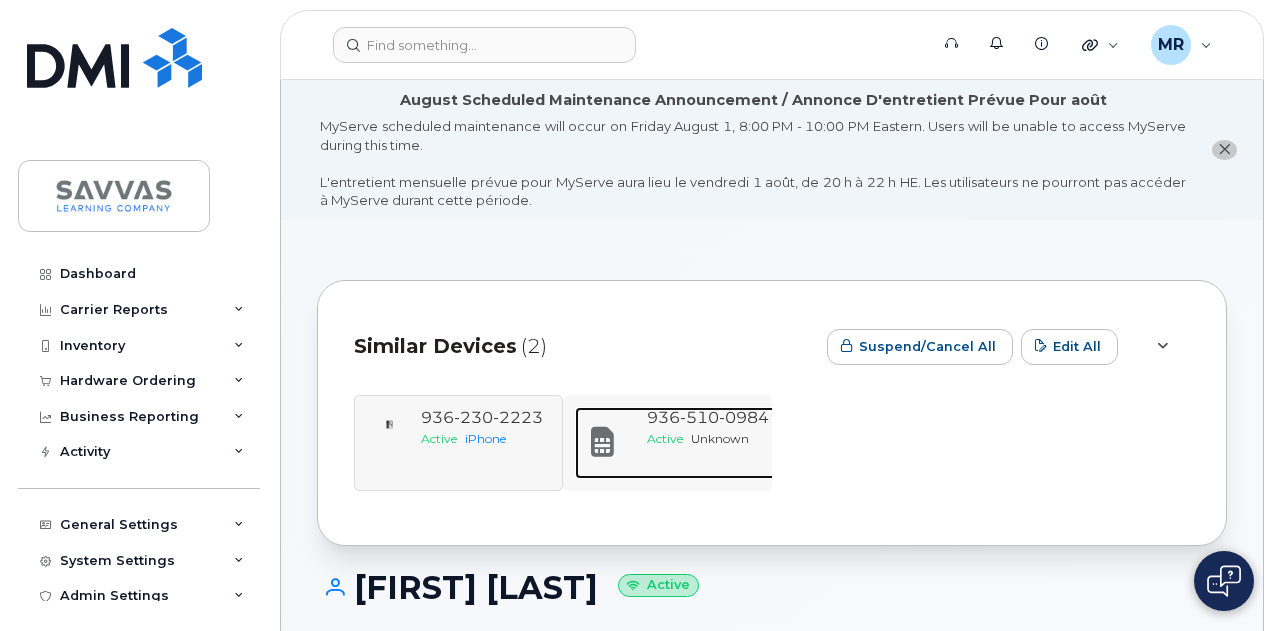 drag, startPoint x: 678, startPoint y: 451, endPoint x: 689, endPoint y: 457, distance: 12.529964 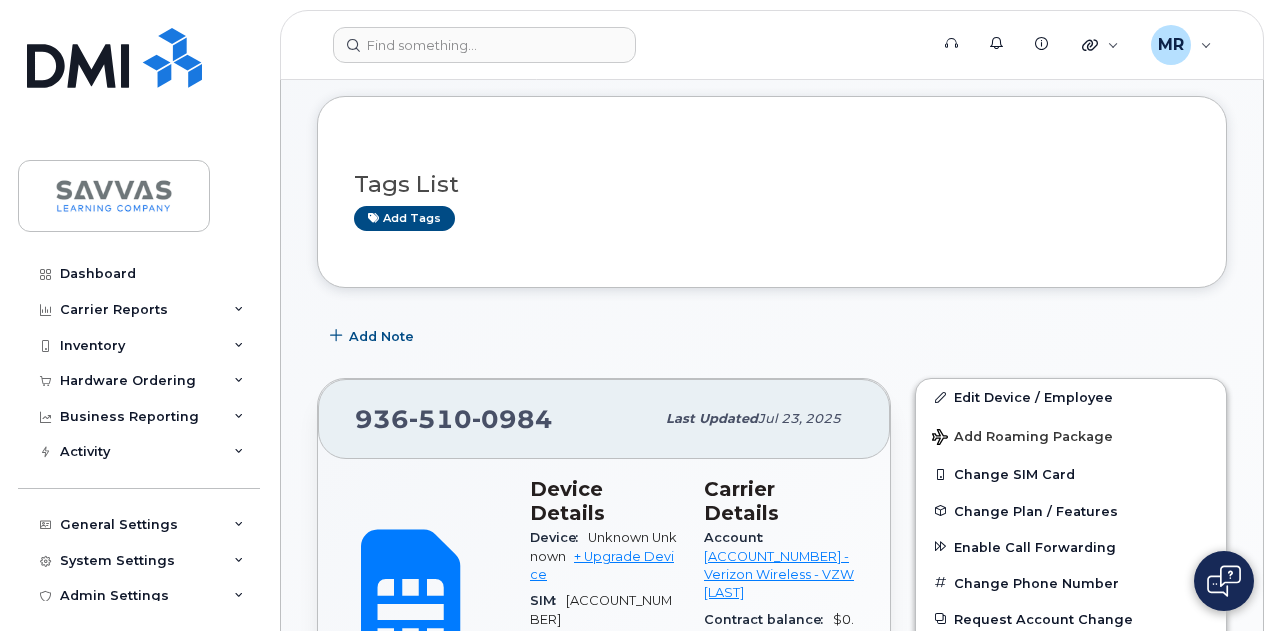 scroll, scrollTop: 400, scrollLeft: 0, axis: vertical 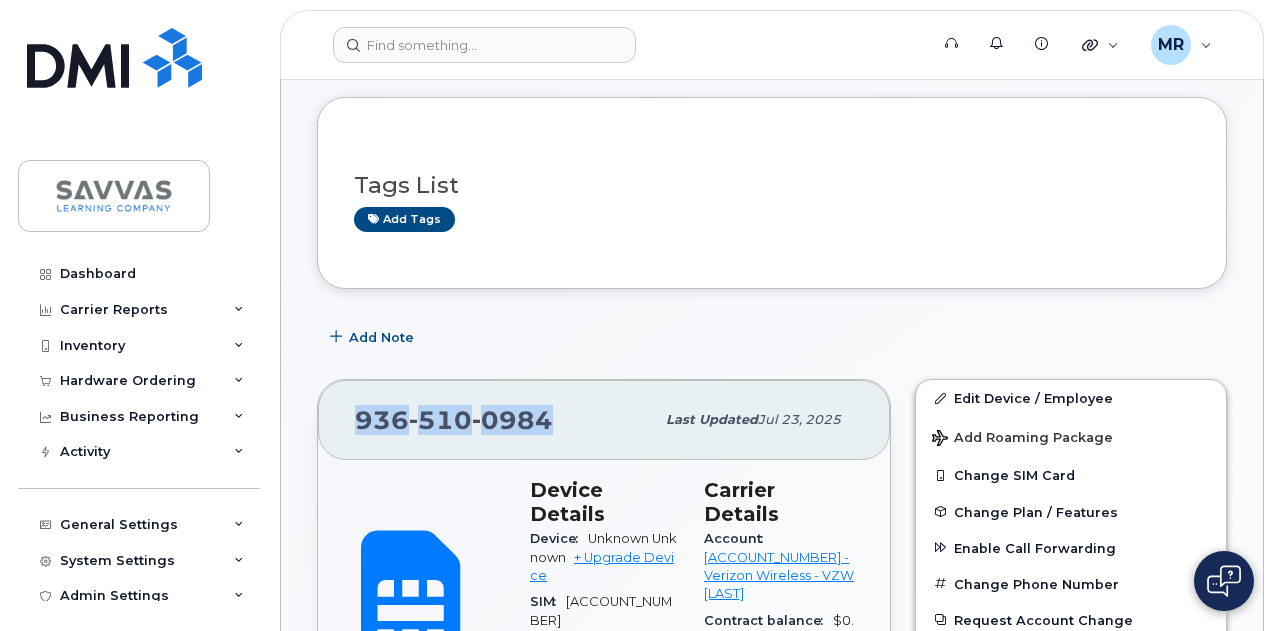 drag, startPoint x: 554, startPoint y: 420, endPoint x: 344, endPoint y: 419, distance: 210.00238 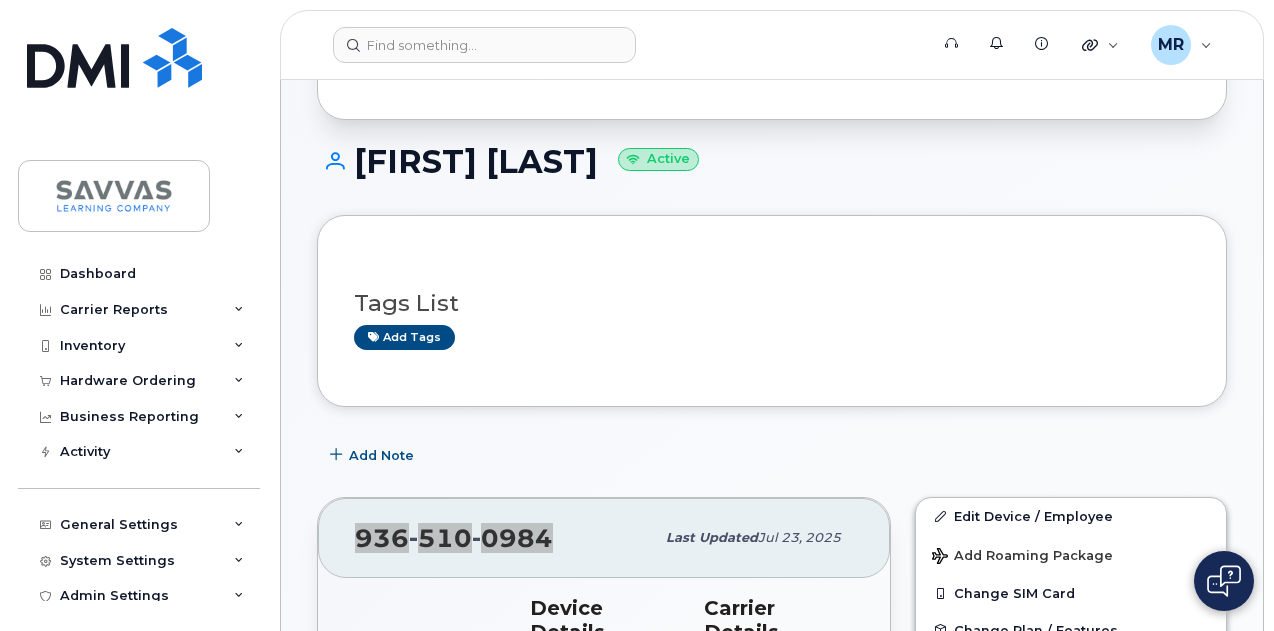 scroll, scrollTop: 400, scrollLeft: 0, axis: vertical 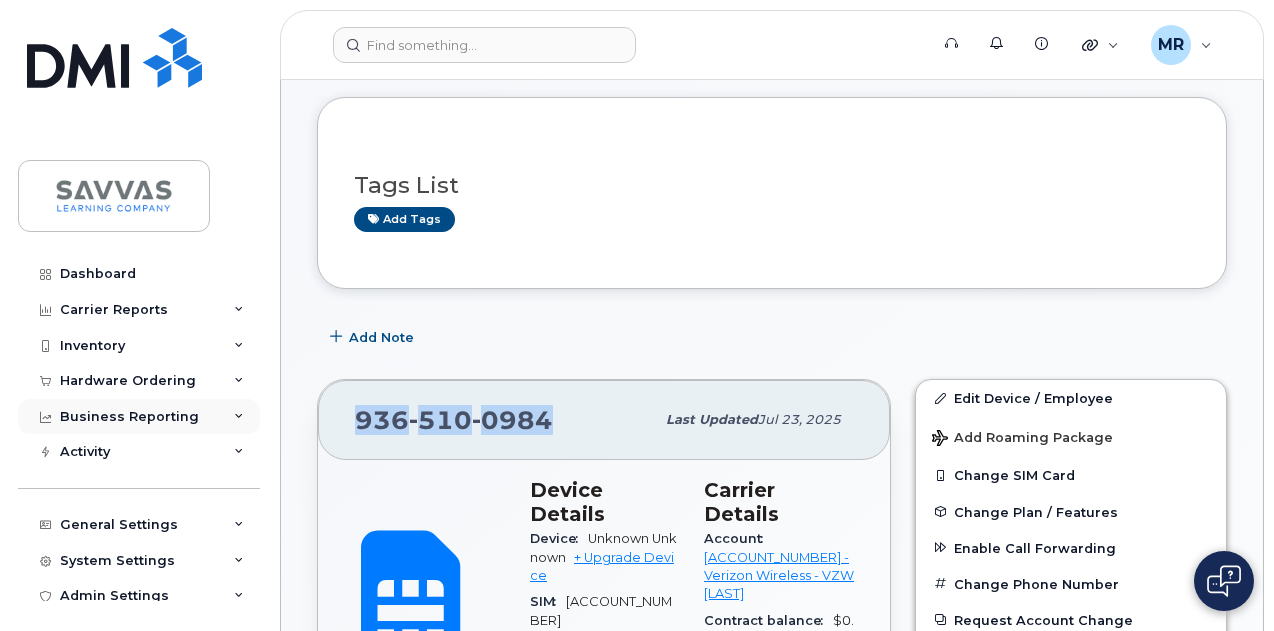 copy on "[PHONE]" 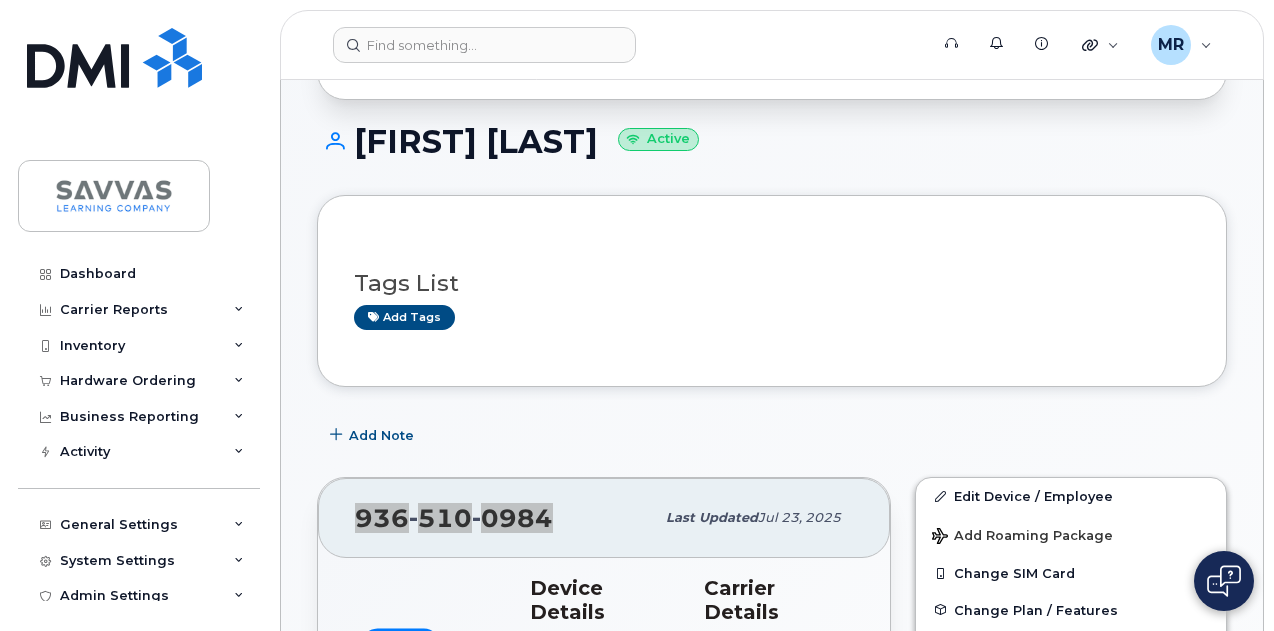 scroll, scrollTop: 0, scrollLeft: 0, axis: both 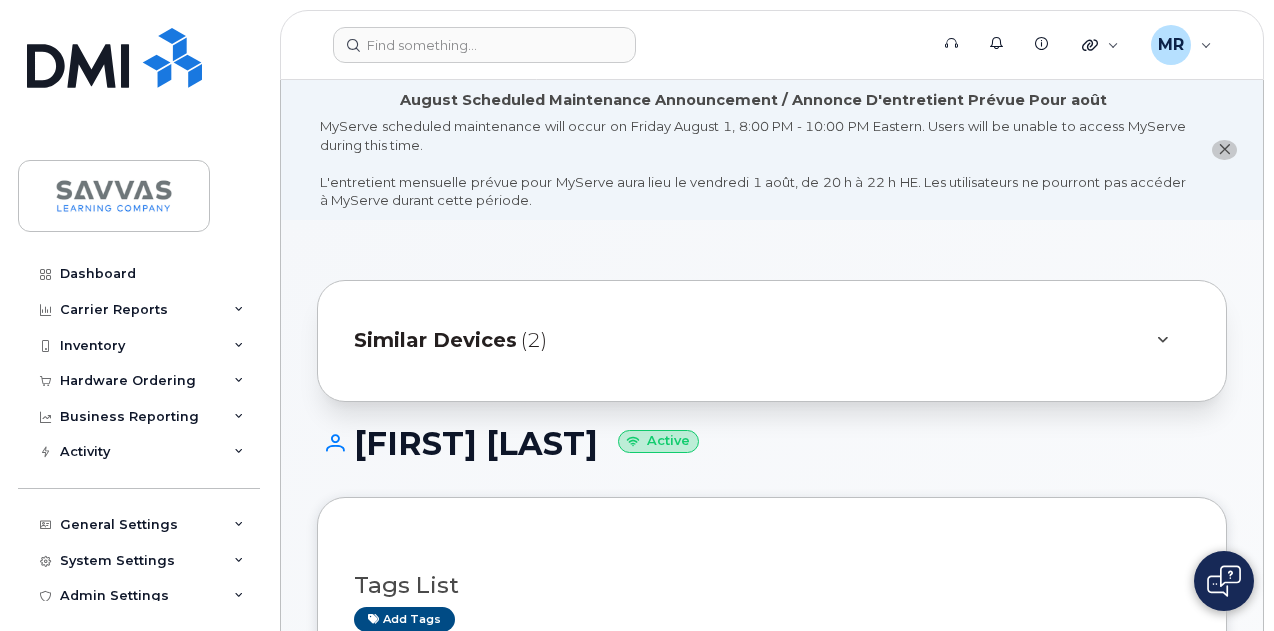 click on "MARK HUDSON
Active" at bounding box center [772, 461] 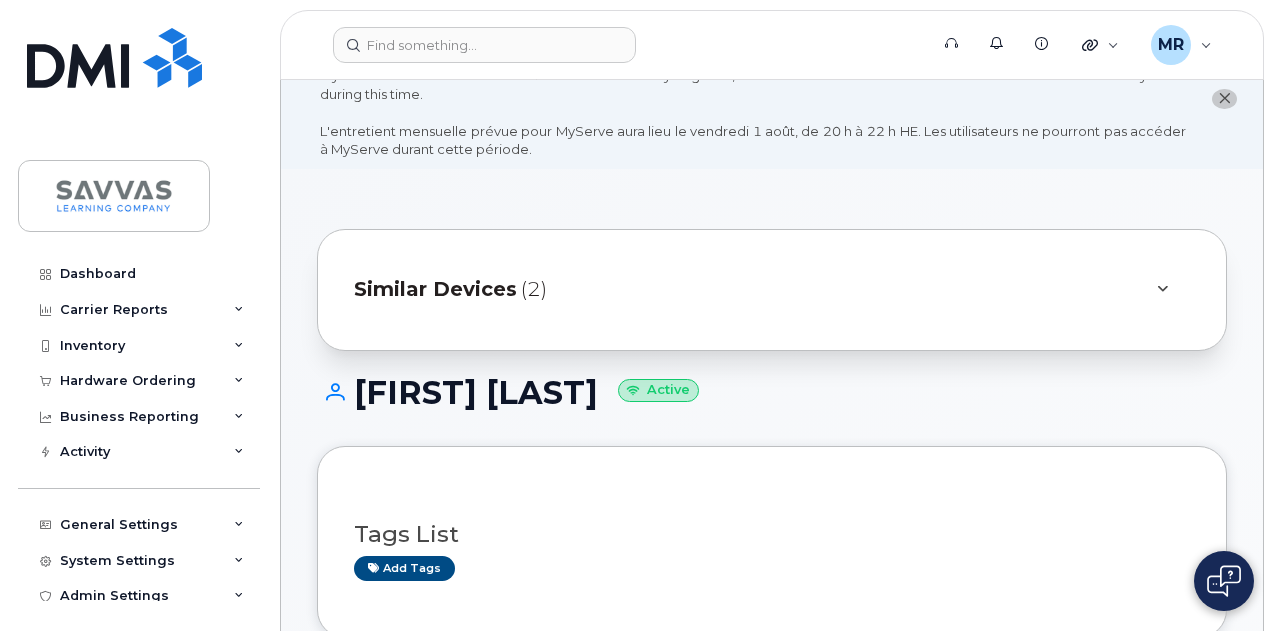 scroll, scrollTop: 0, scrollLeft: 0, axis: both 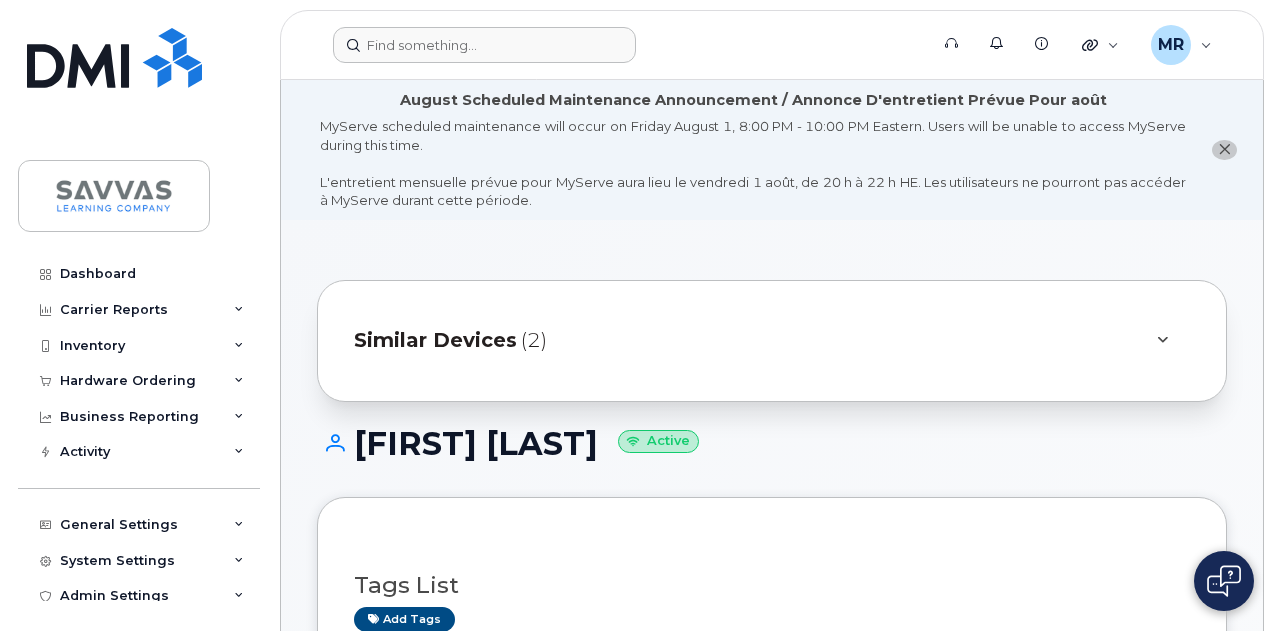 click on "Support   Alerts   Knowledge Base Quicklinks Suspend / Cancel Device Change SIM Card Enable Call Forwarding Reset VM Password Add Roaming Package Order New Device Add Device Transfer Line In MR Magali Ramirez-Sanchez Wireless Admin English Français Adjust Account View Verizon Wireless 542331887-00001 VZW Savvas AT&T Wireless 287297097119 T-Mobile 971487789  Sign out" at bounding box center [772, 45] 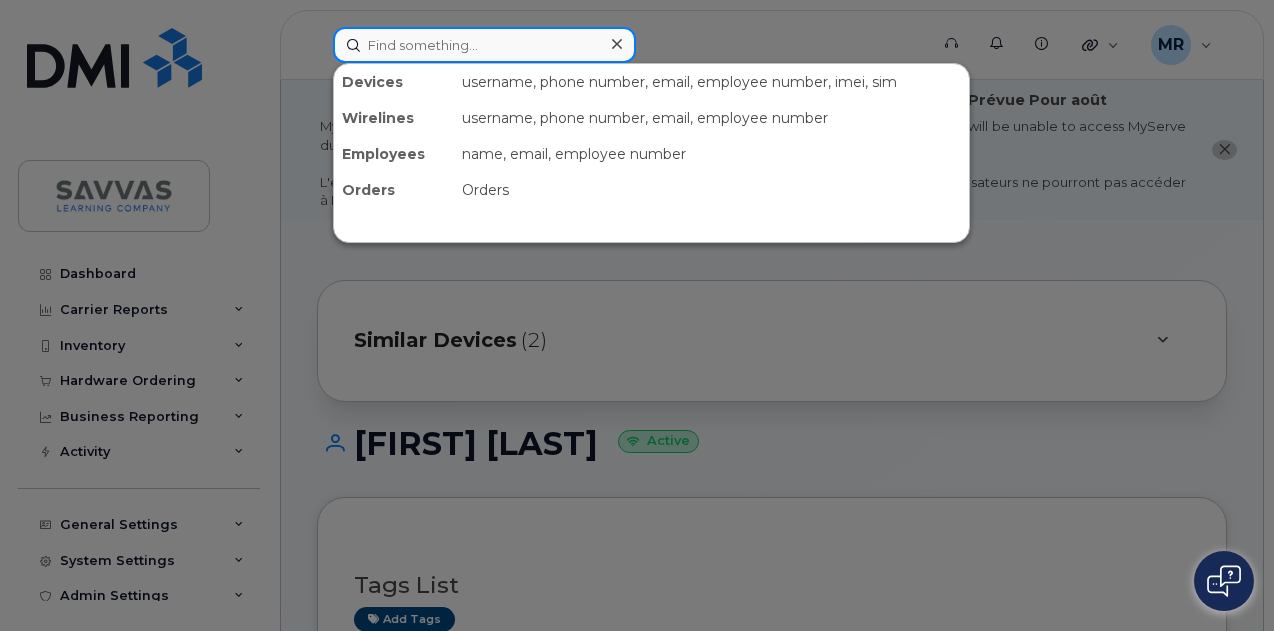 click at bounding box center (484, 45) 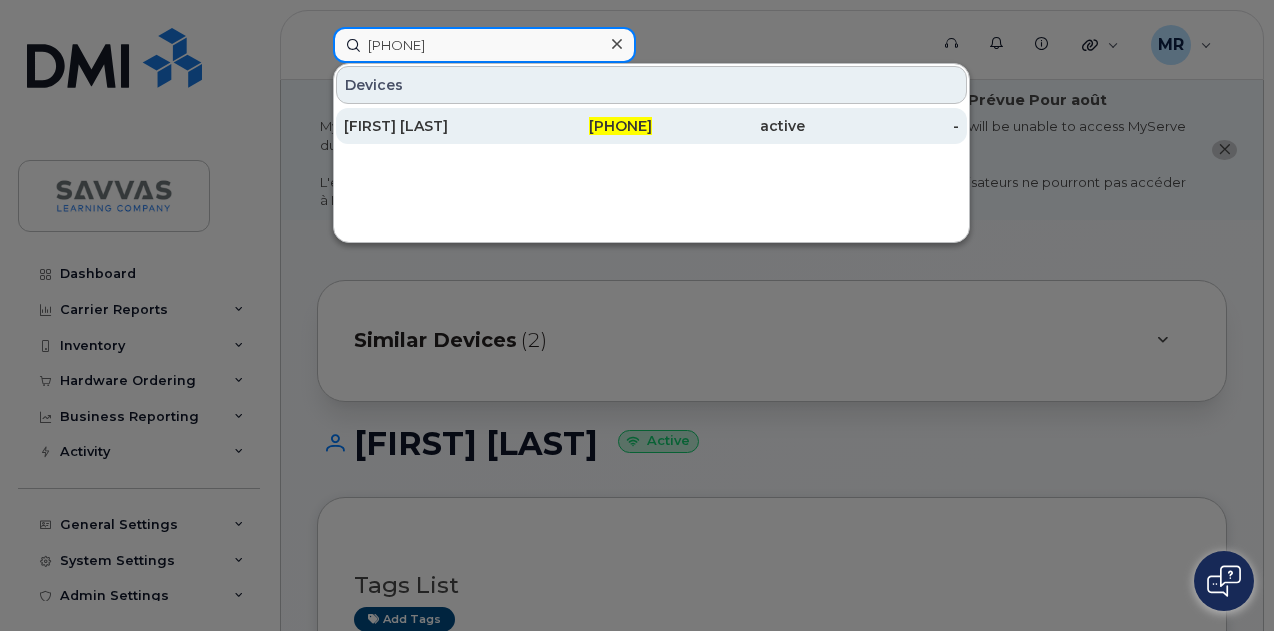 type on "551-243-9773" 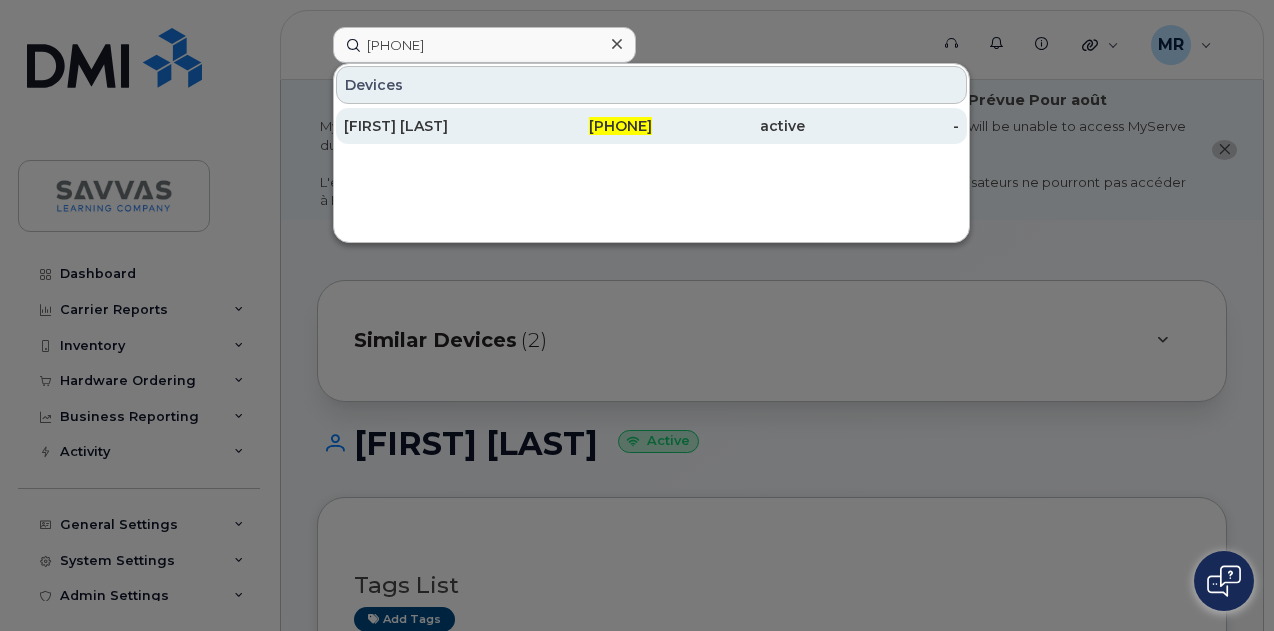 click on "551-243-9773" at bounding box center (620, 126) 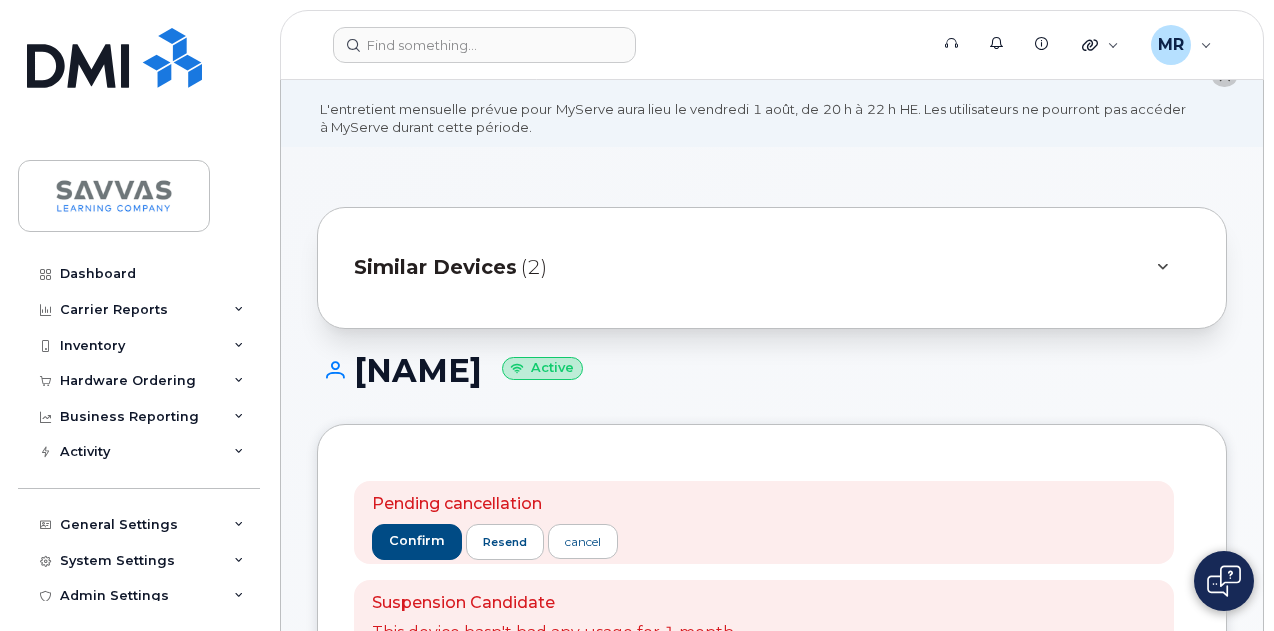 scroll, scrollTop: 0, scrollLeft: 0, axis: both 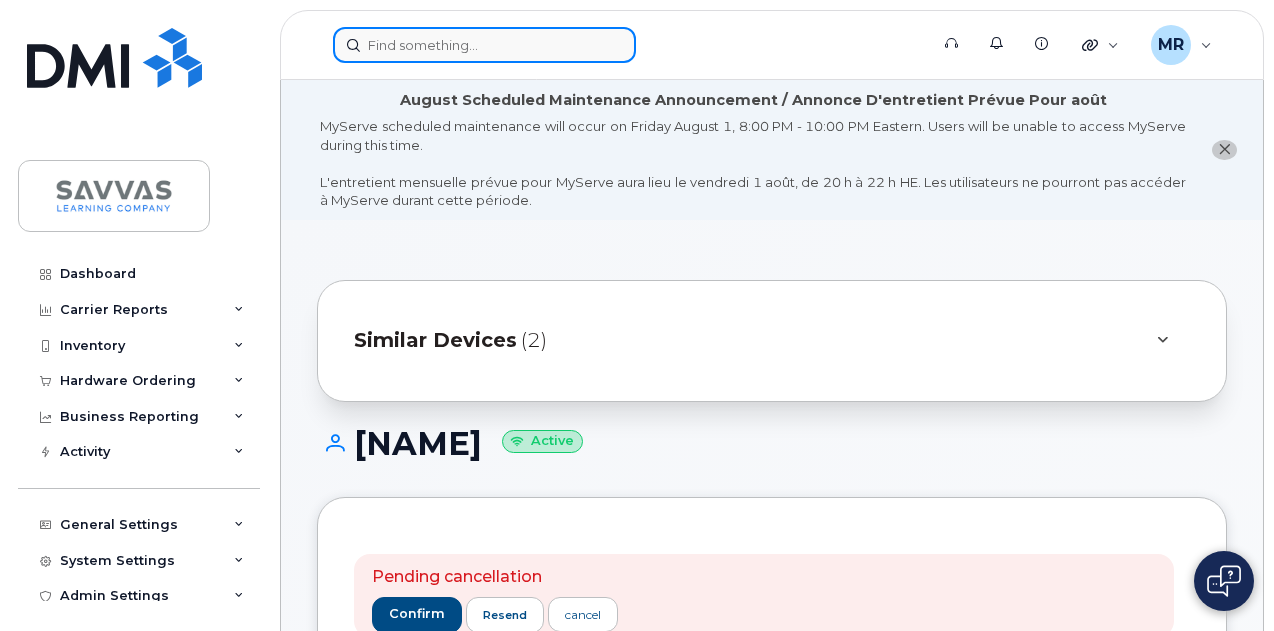 click at bounding box center (484, 45) 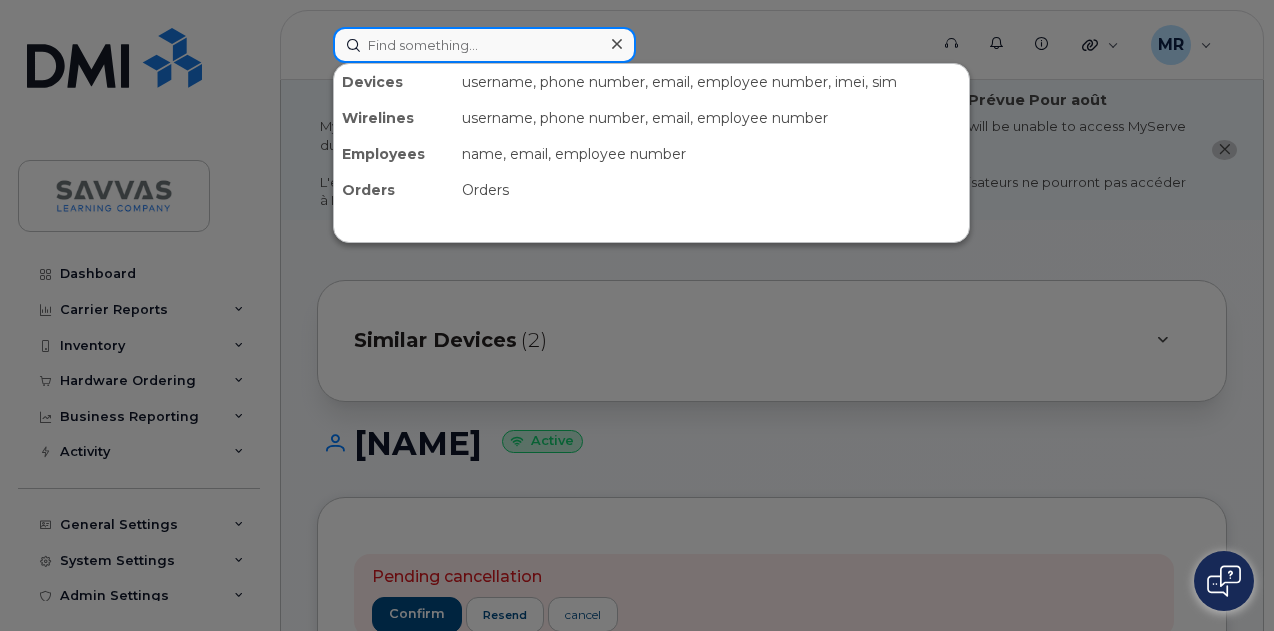 paste on "[PHONE]" 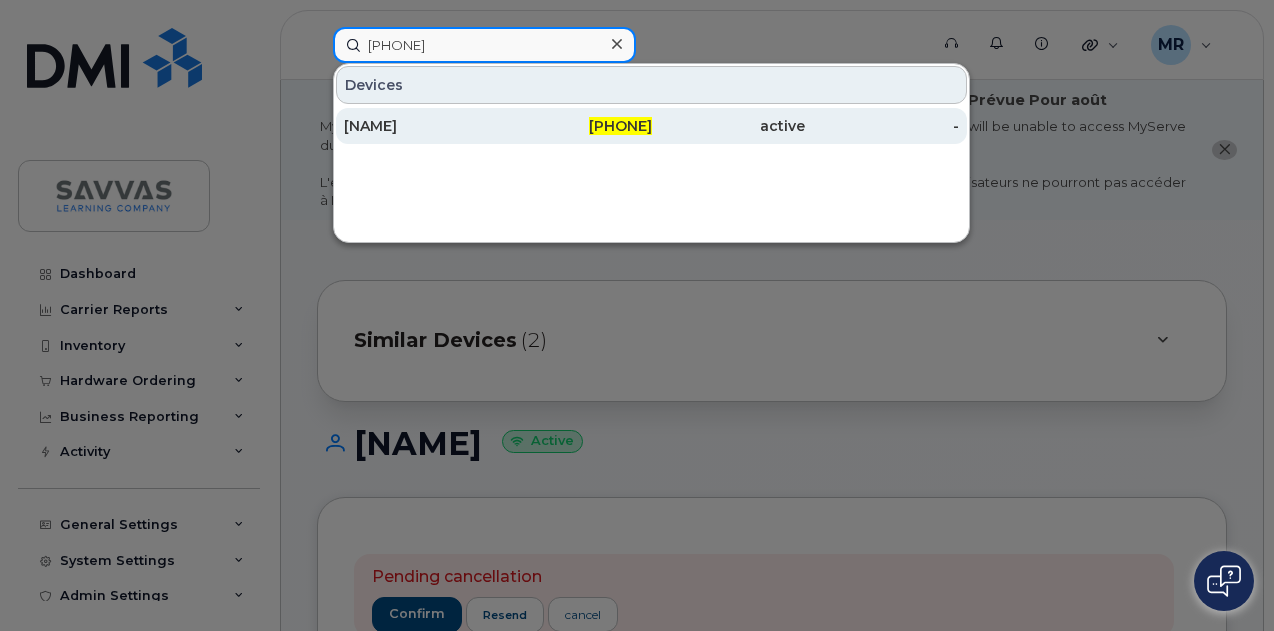 type on "[PHONE]" 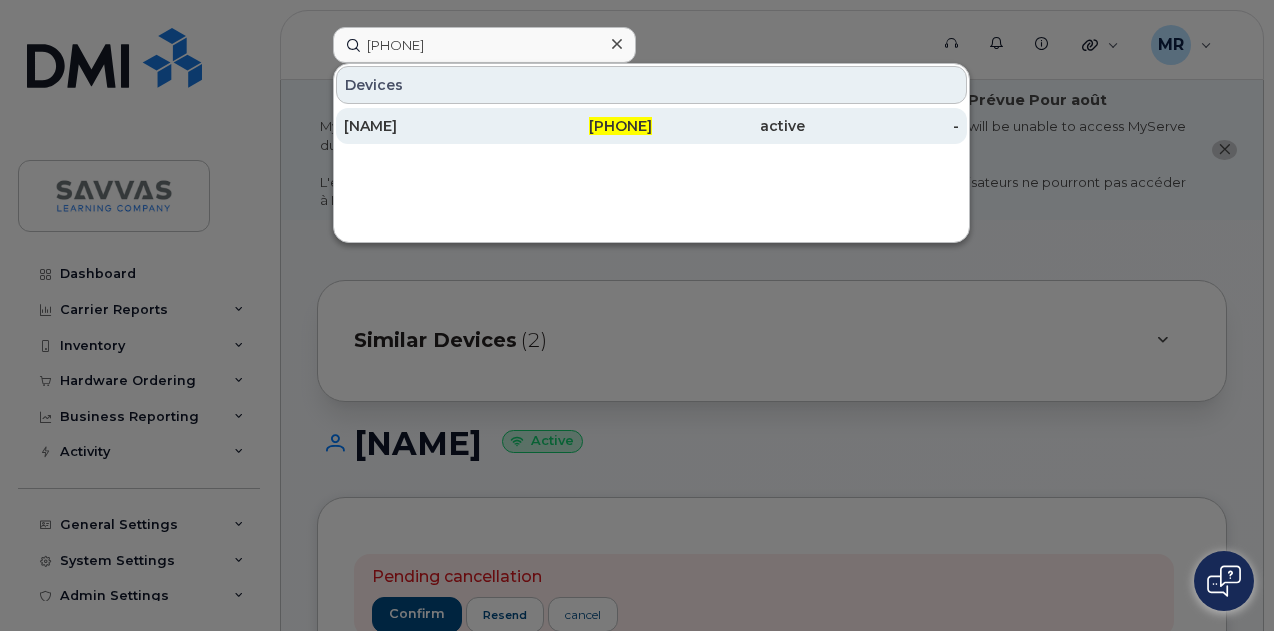 click on "[NAME]" at bounding box center [421, 126] 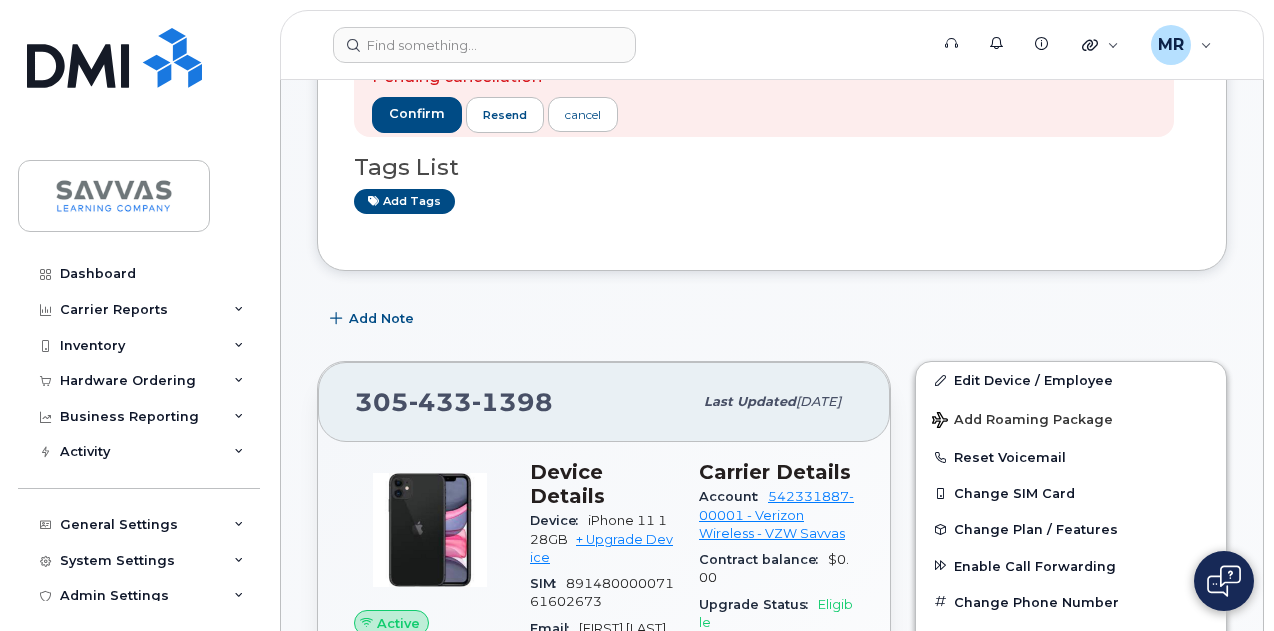 scroll, scrollTop: 200, scrollLeft: 0, axis: vertical 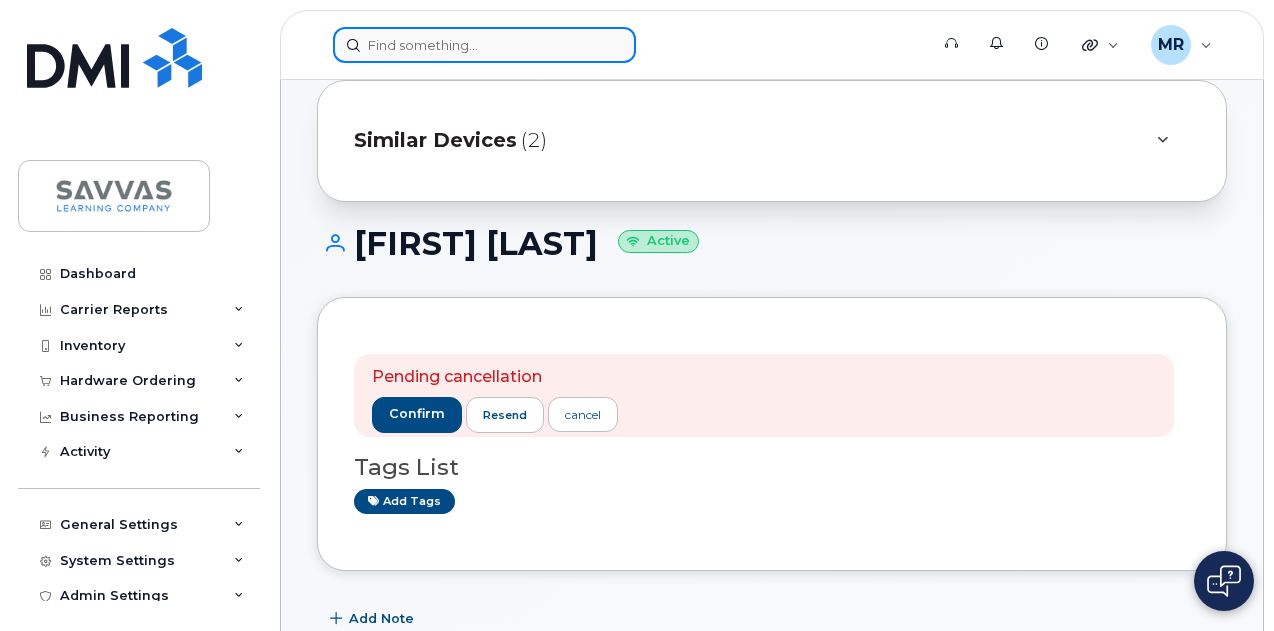 click at bounding box center (484, 45) 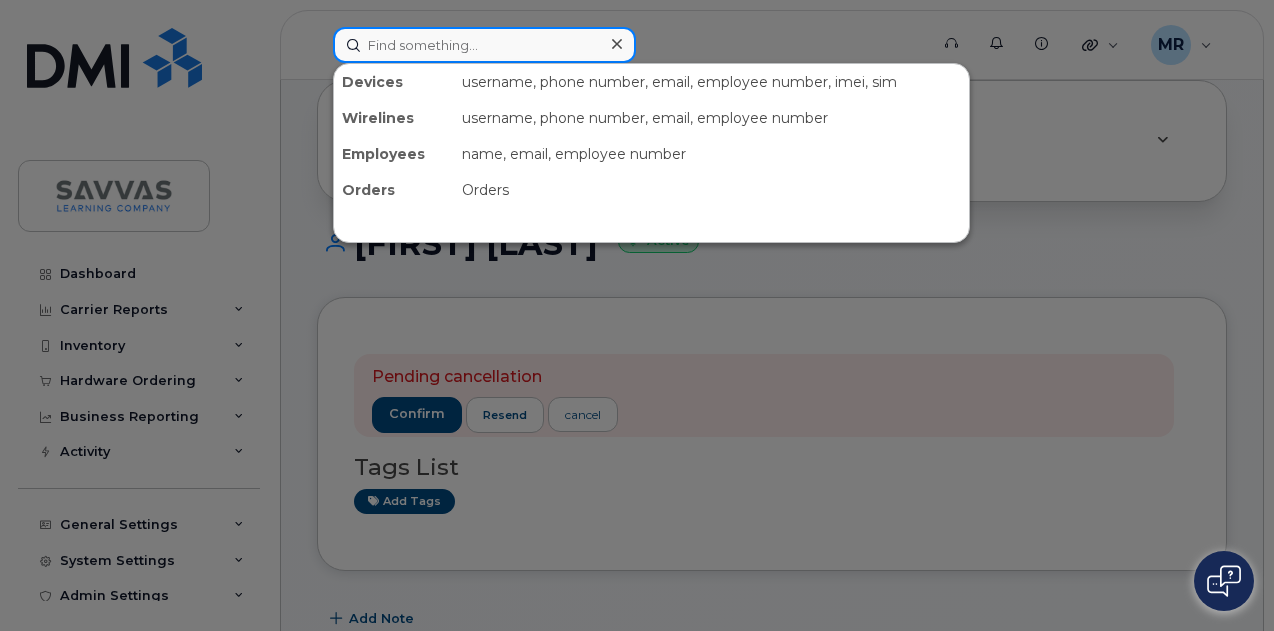 paste on "[FIRST] [LAST]" 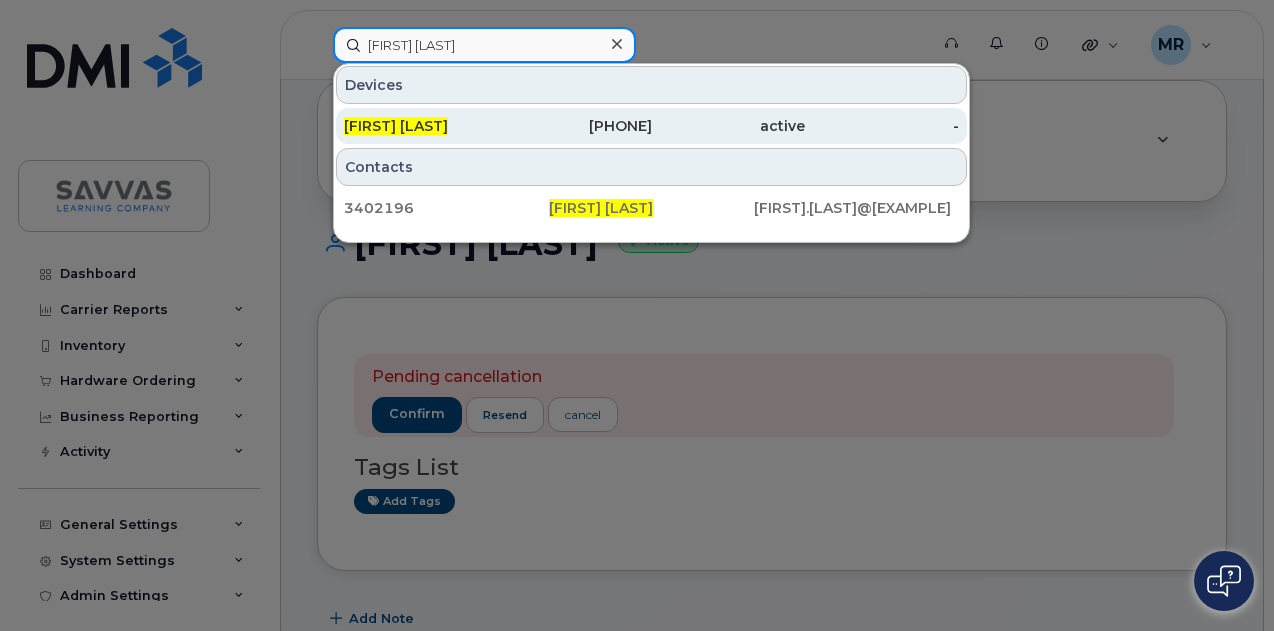 type on "[FIRST] [LAST]" 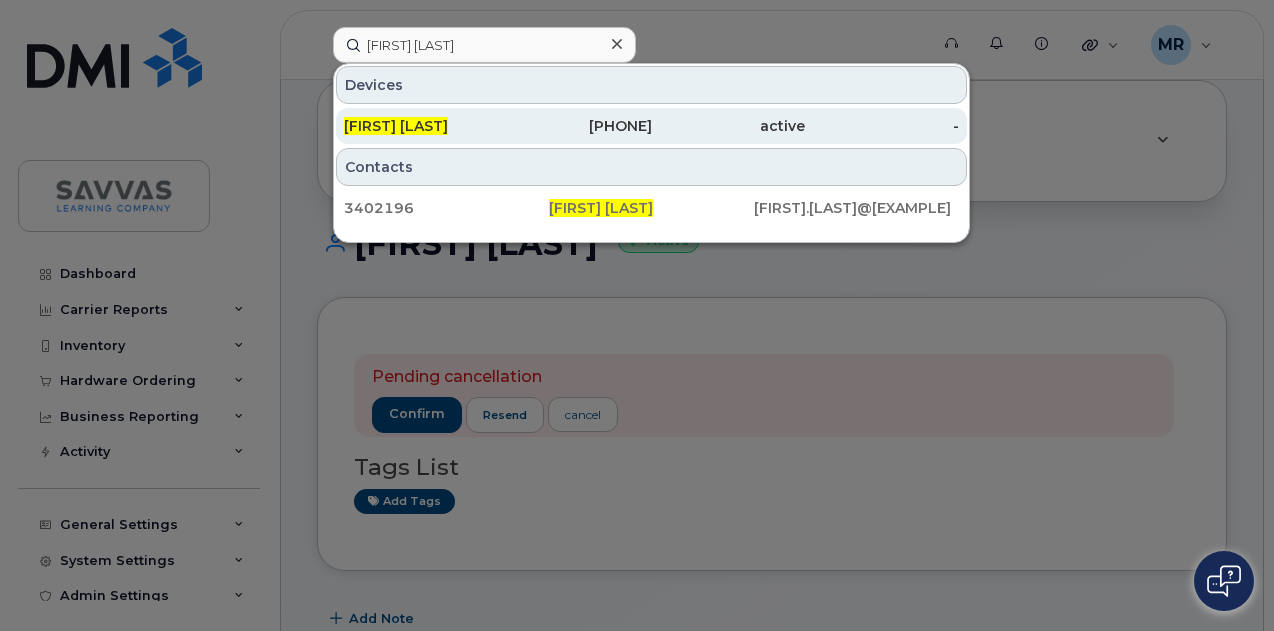 click on "401-408-6009" at bounding box center (575, 126) 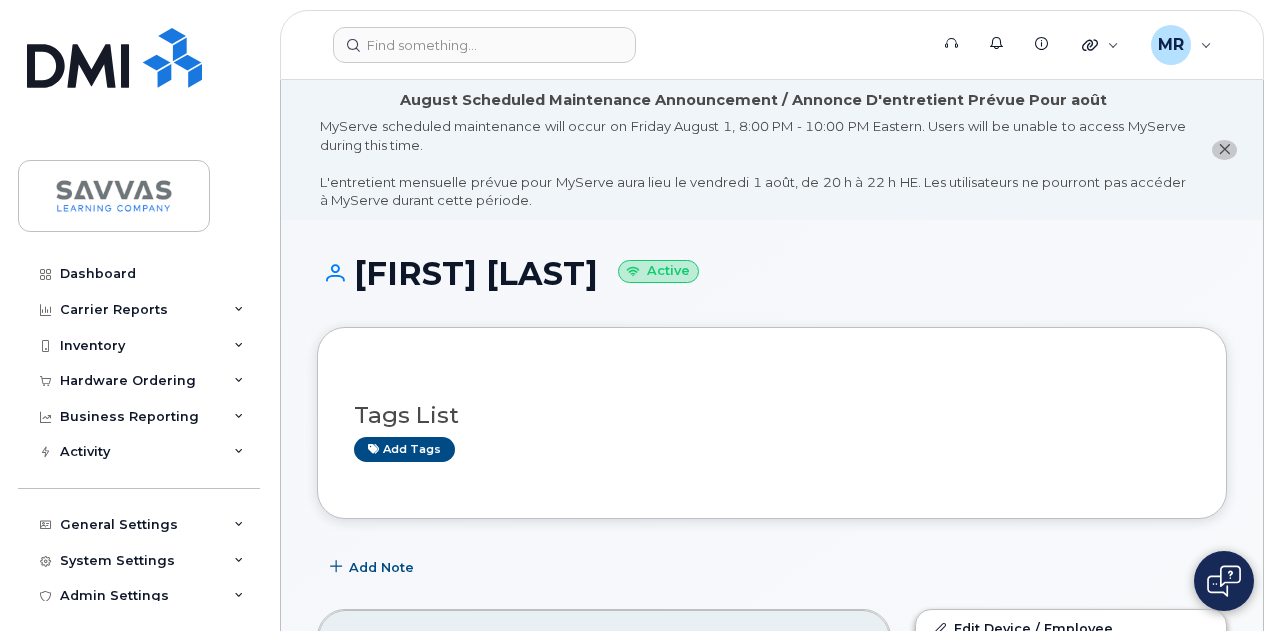 scroll, scrollTop: 500, scrollLeft: 0, axis: vertical 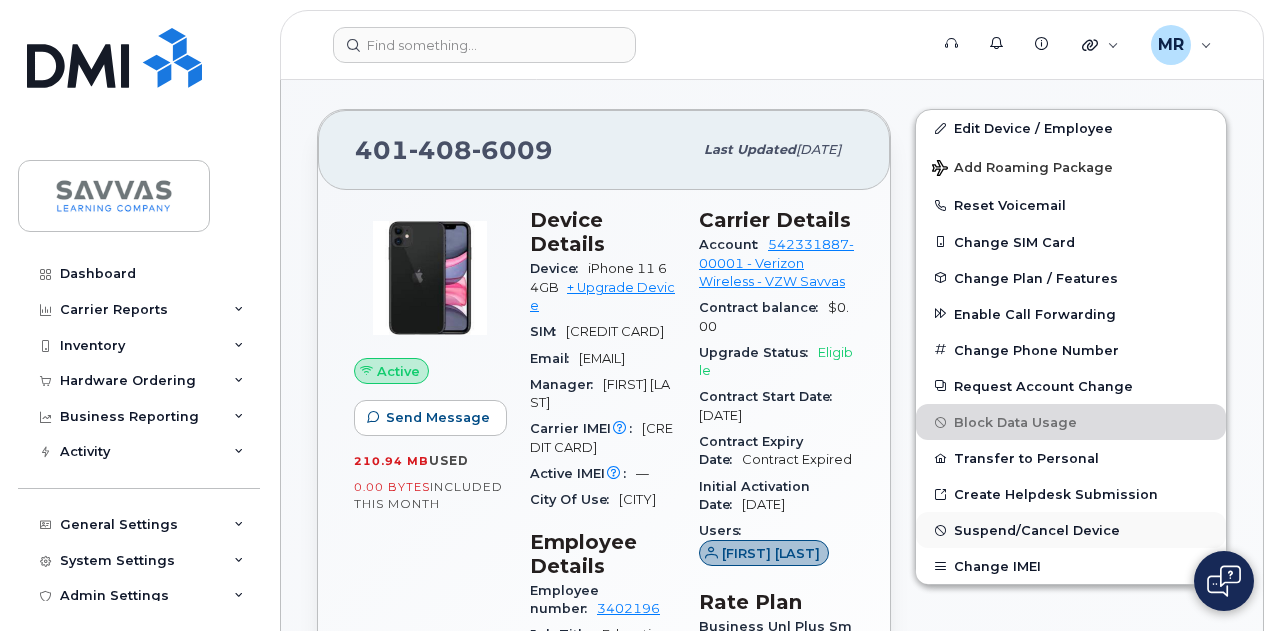 click on "Suspend/Cancel Device" at bounding box center [1037, 530] 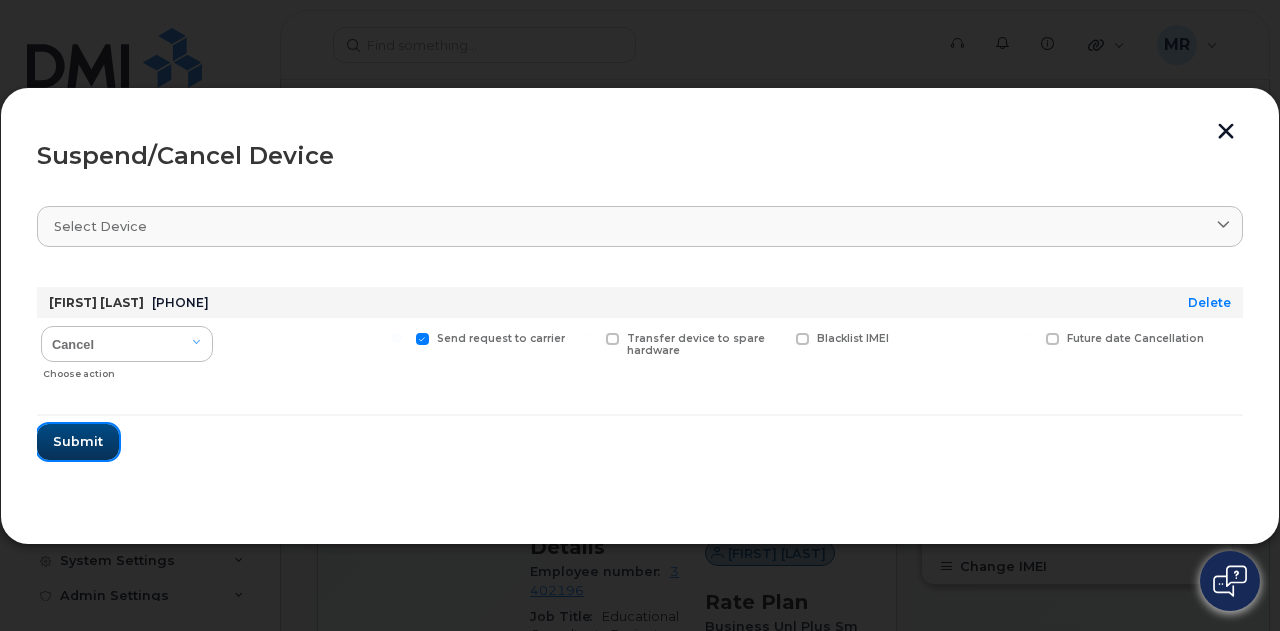 click on "Submit" at bounding box center (78, 441) 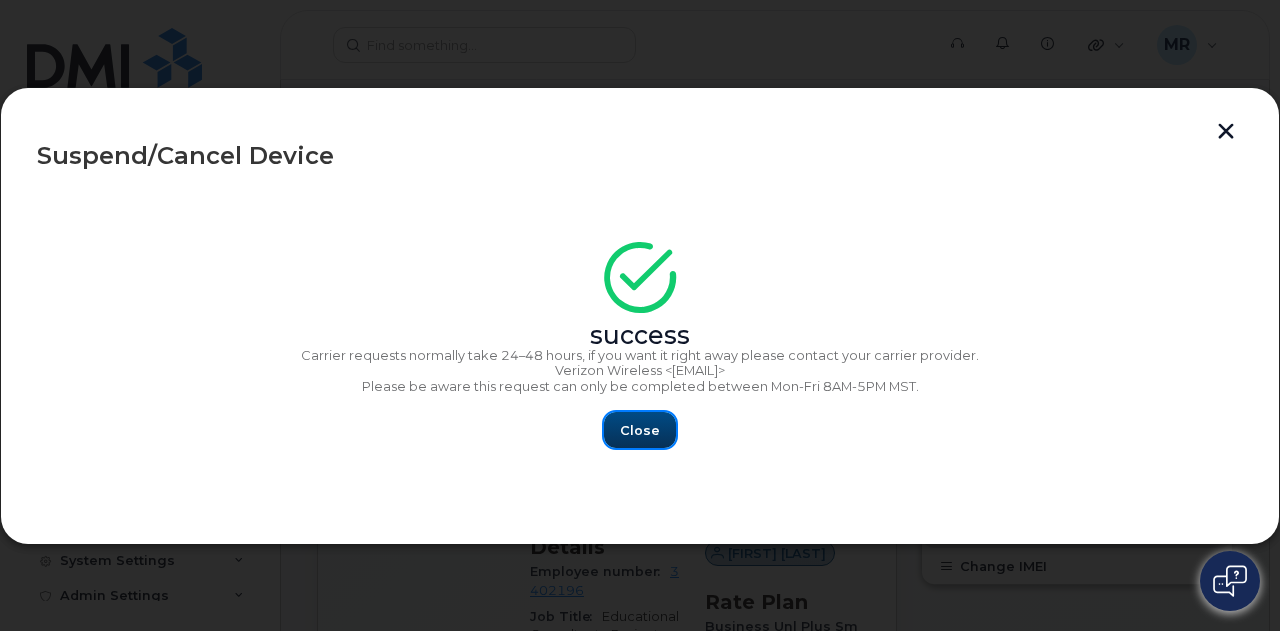 click on "Close" at bounding box center (640, 430) 